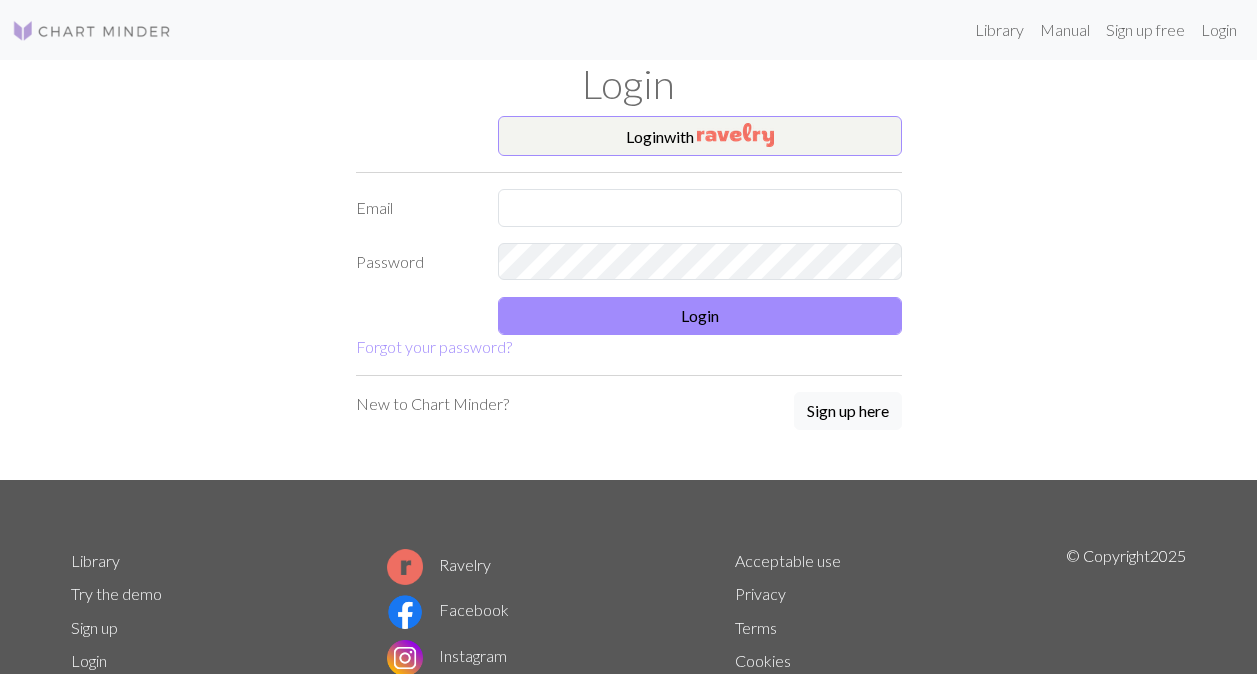 scroll, scrollTop: 0, scrollLeft: 0, axis: both 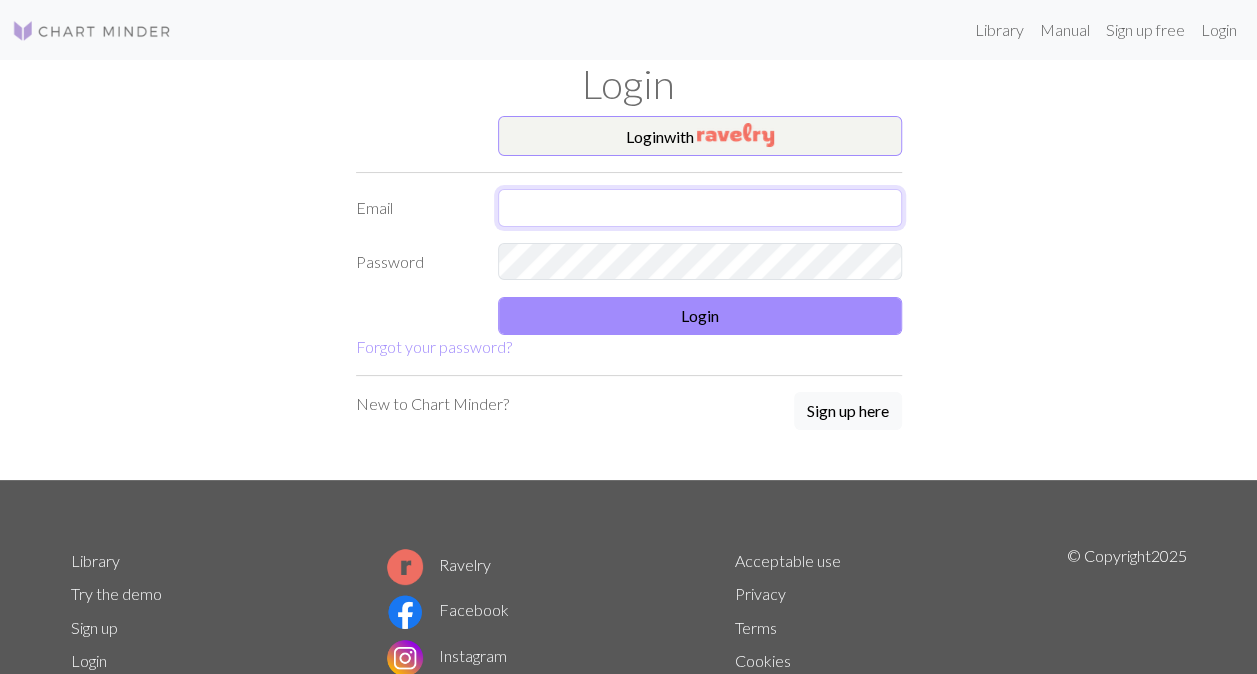 click at bounding box center (700, 208) 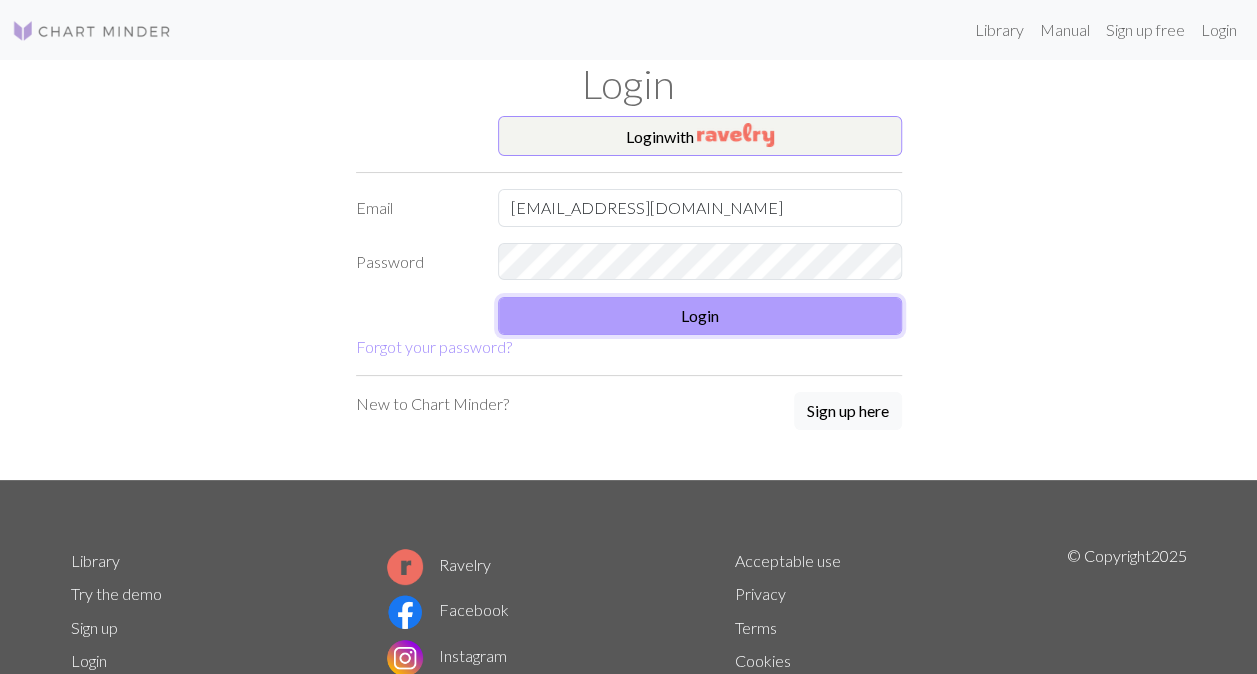 click on "Login" at bounding box center (700, 316) 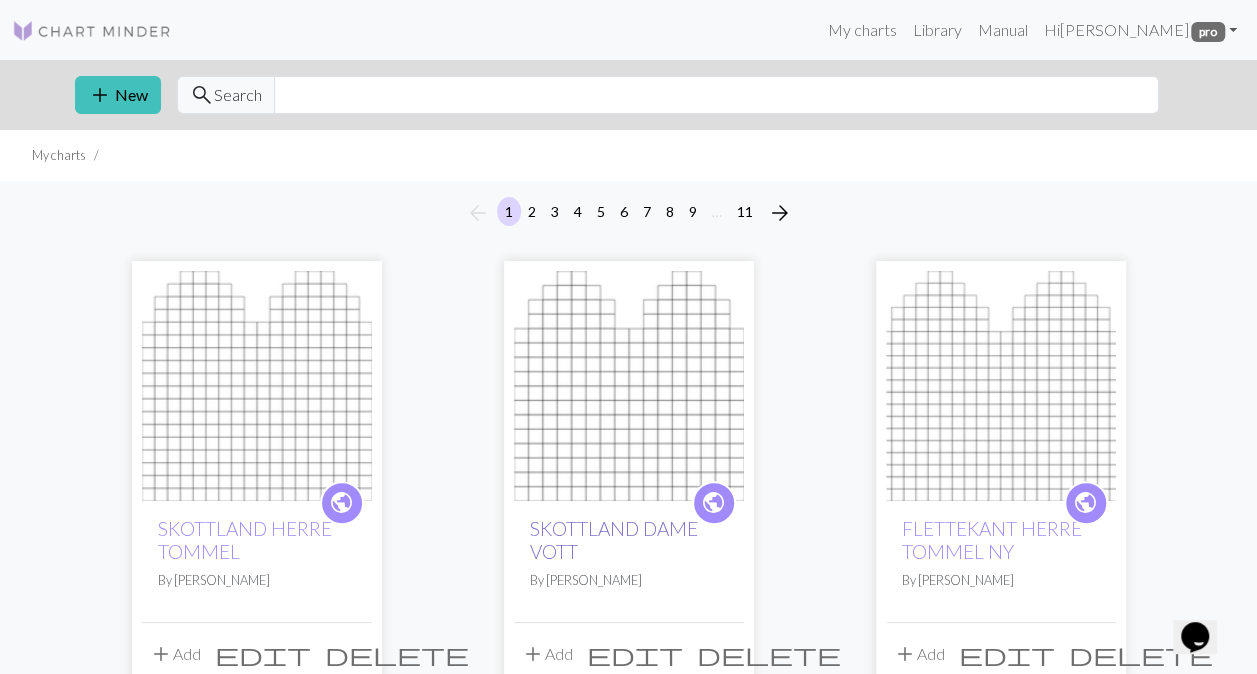 click on "SKOTTLAND DAME VOTT" at bounding box center [614, 540] 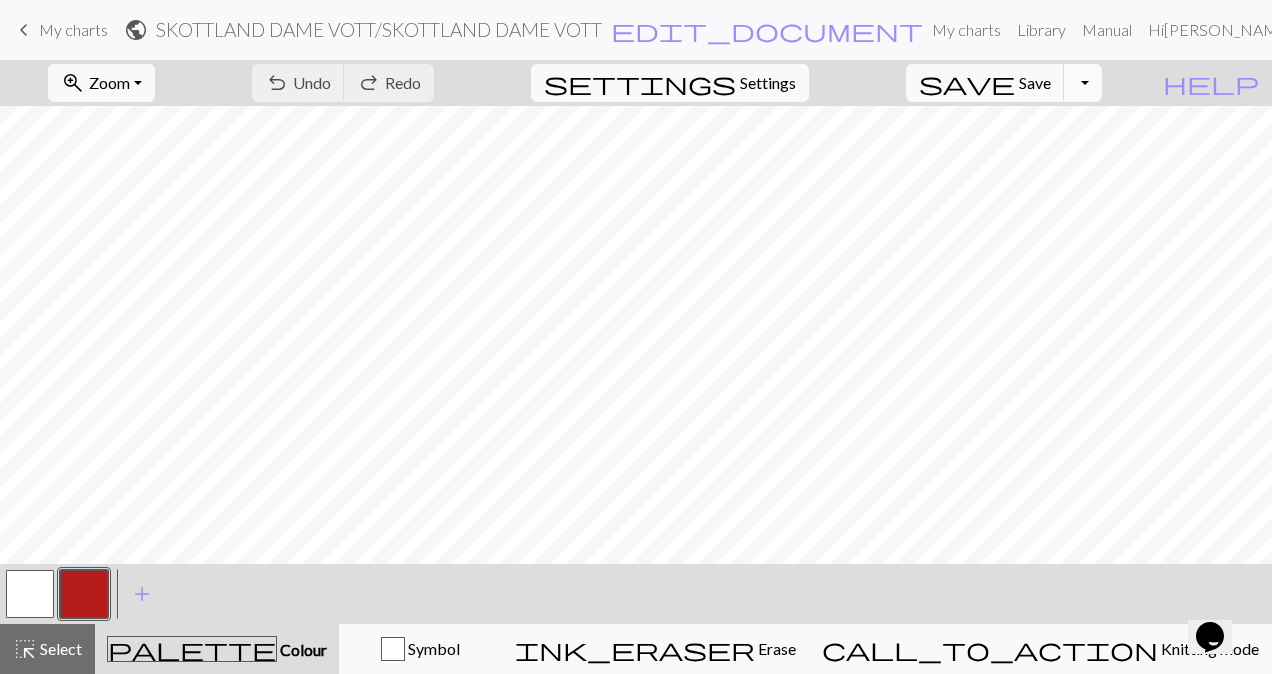 click on "Toggle Dropdown" at bounding box center (1083, 83) 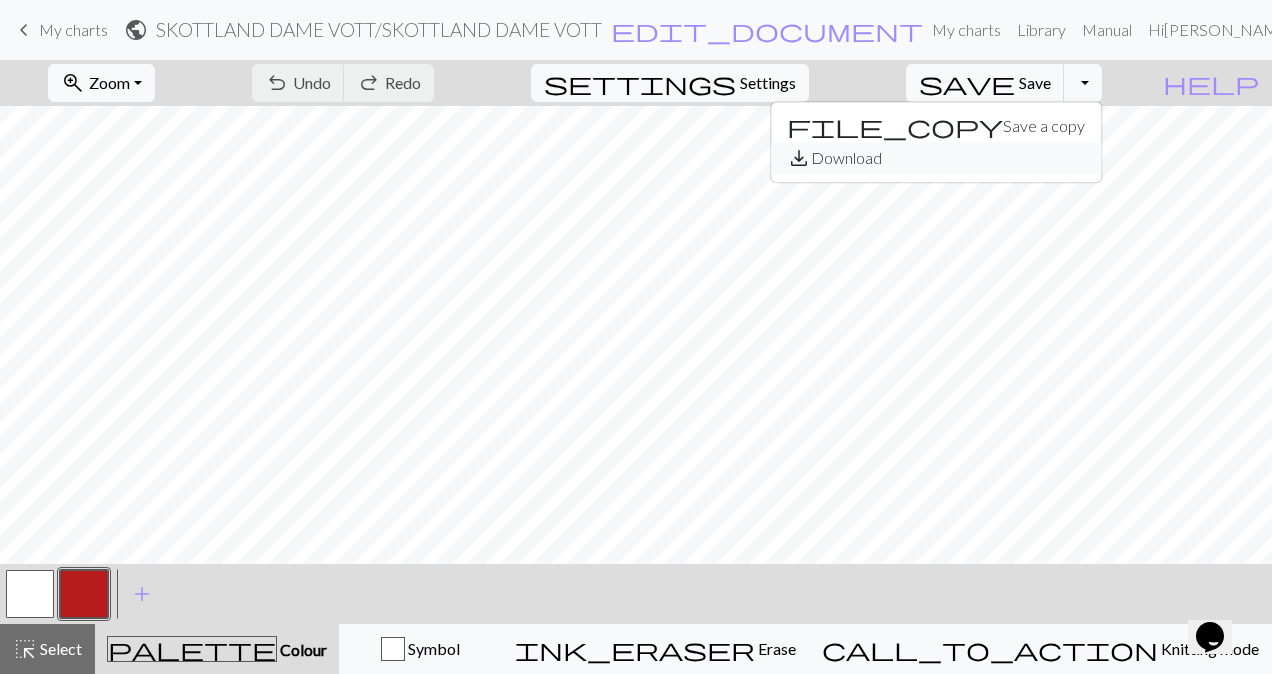 click on "save_alt  Download" at bounding box center [936, 158] 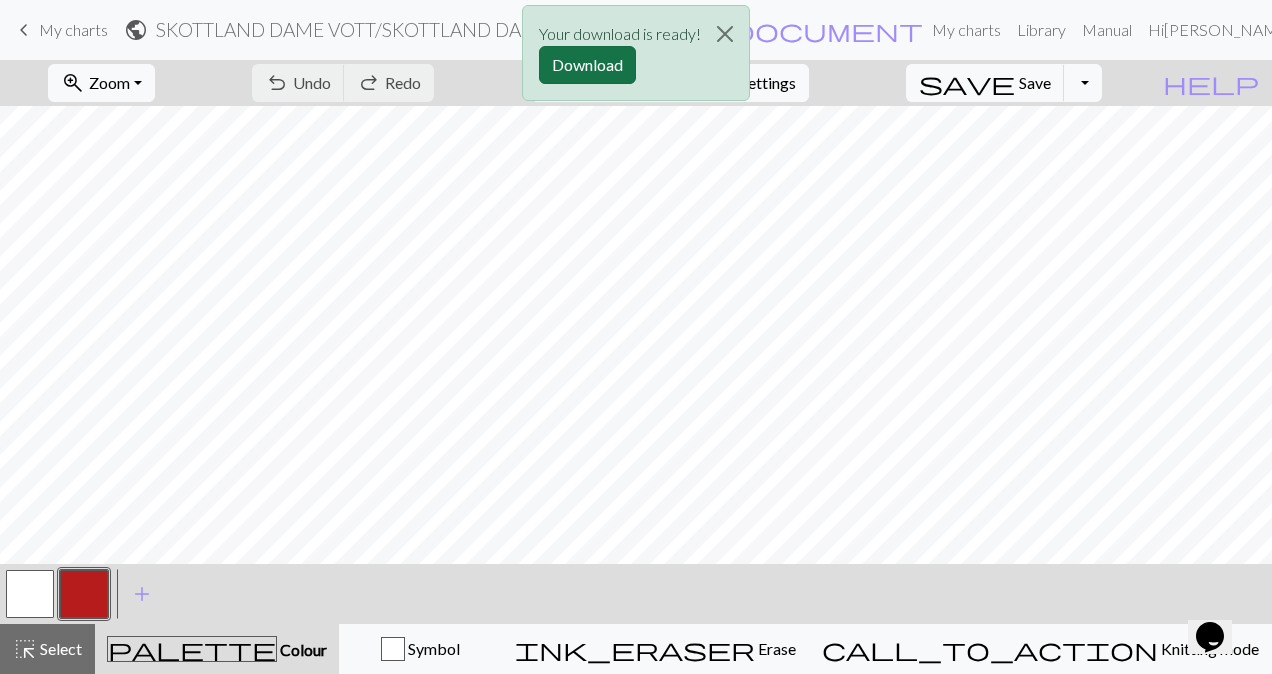 click on "Download" at bounding box center [587, 65] 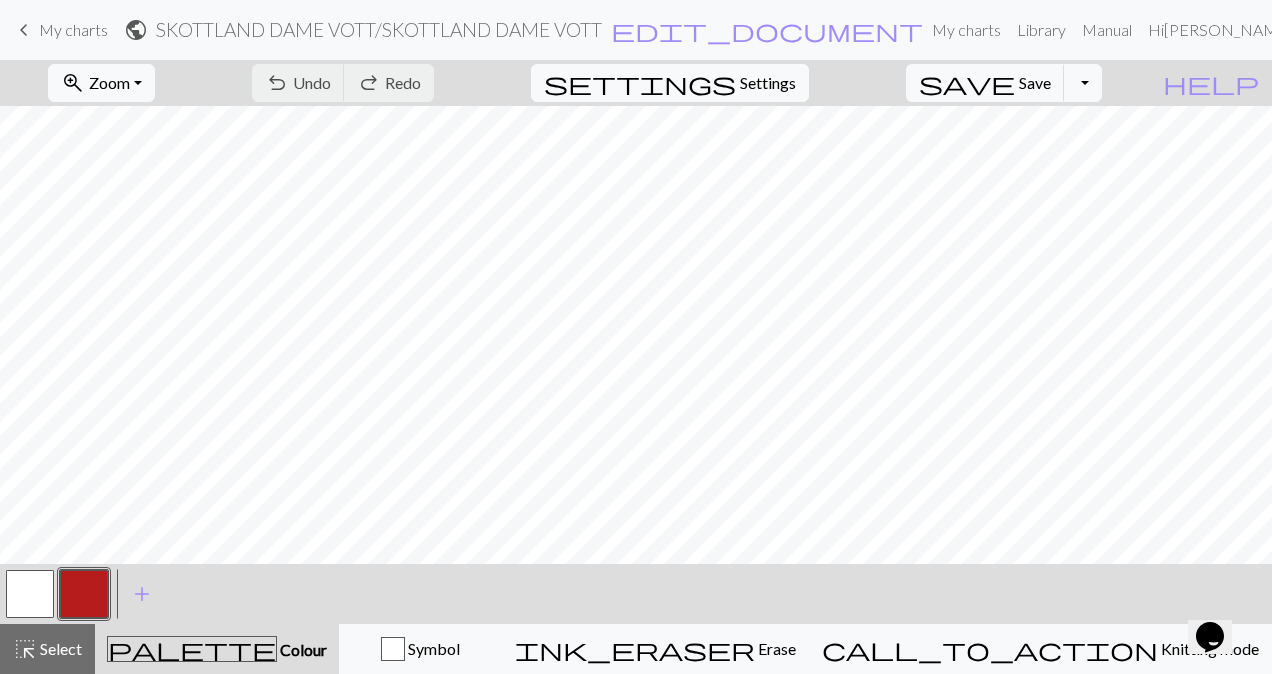 click on "My charts" at bounding box center [73, 29] 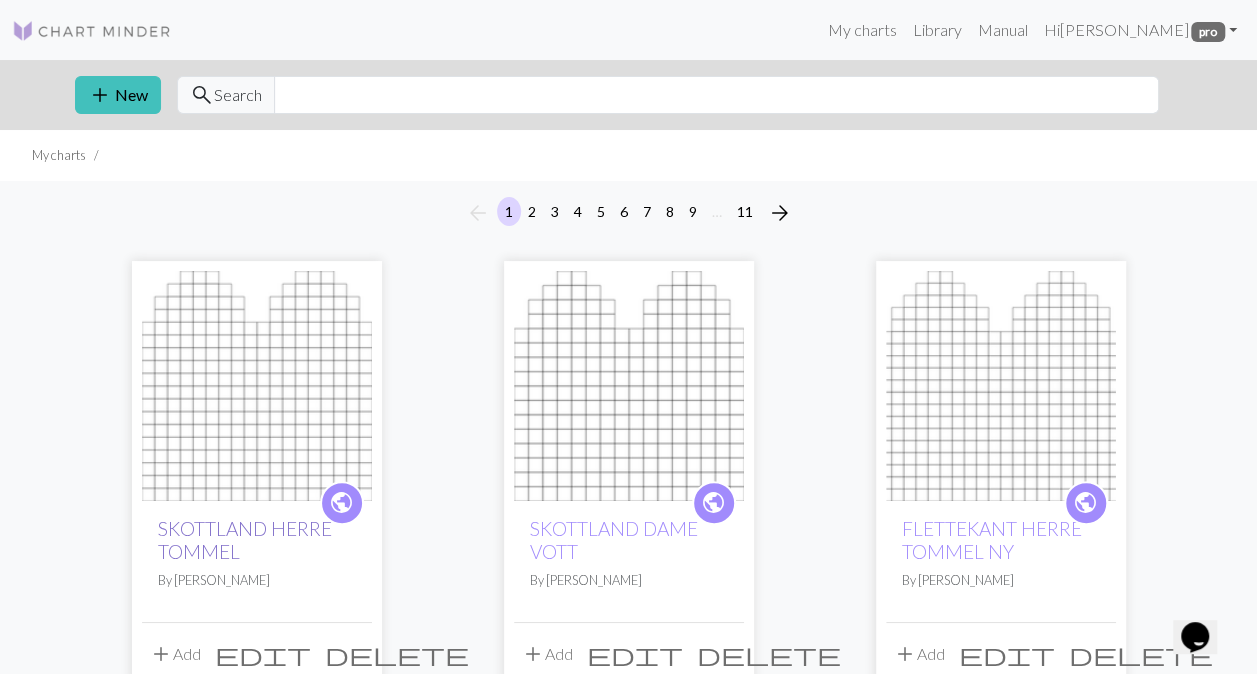 click on "SKOTTLAND HERRE TOMMEL" at bounding box center (245, 540) 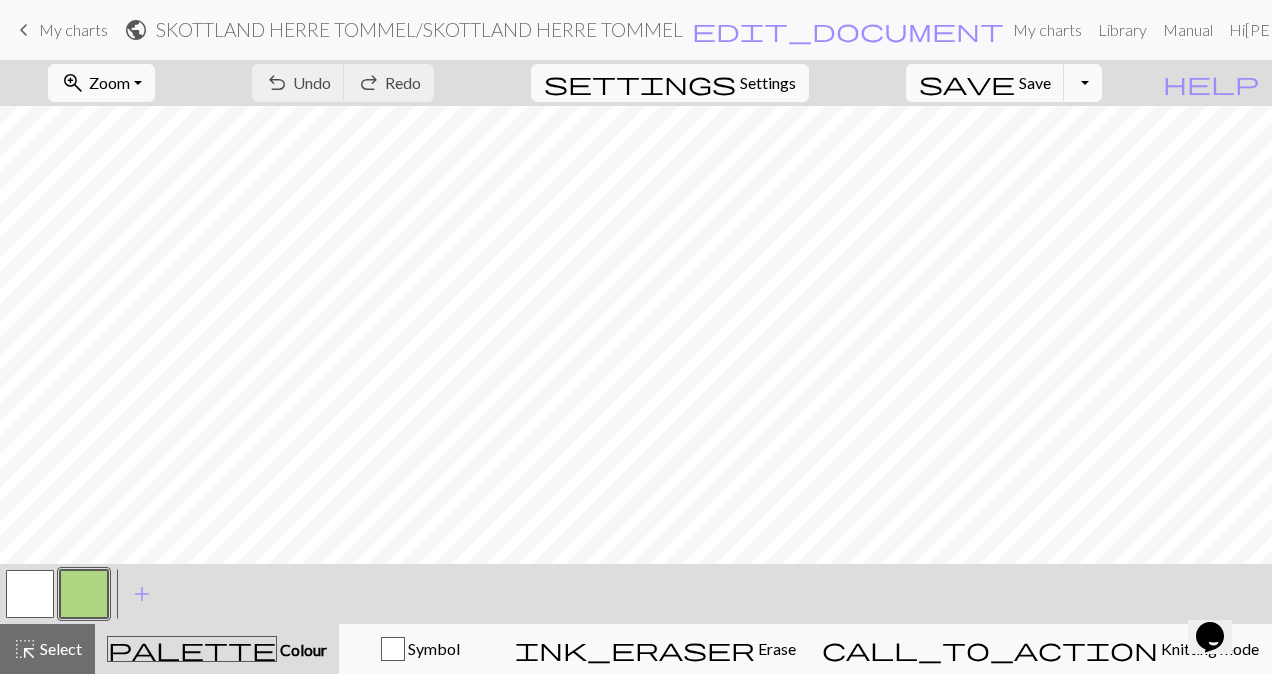 click on "Toggle Dropdown" at bounding box center [1083, 83] 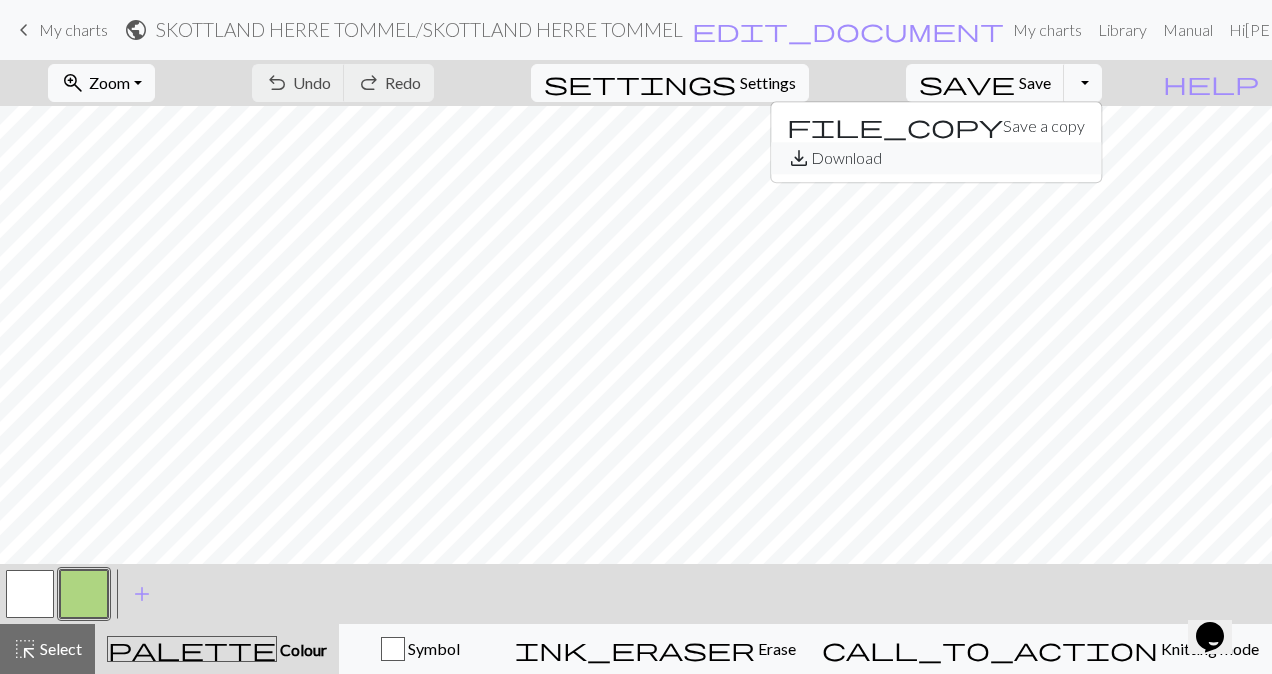 click on "save_alt  Download" at bounding box center (936, 158) 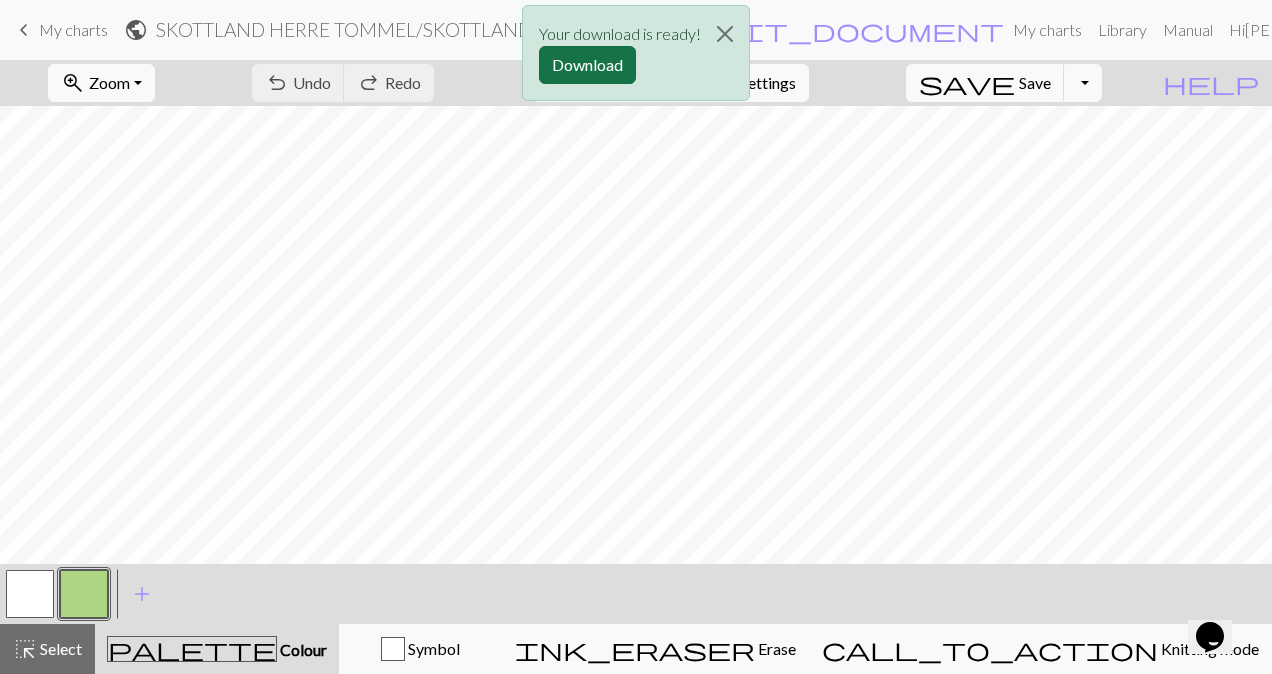 click on "Download" at bounding box center [587, 65] 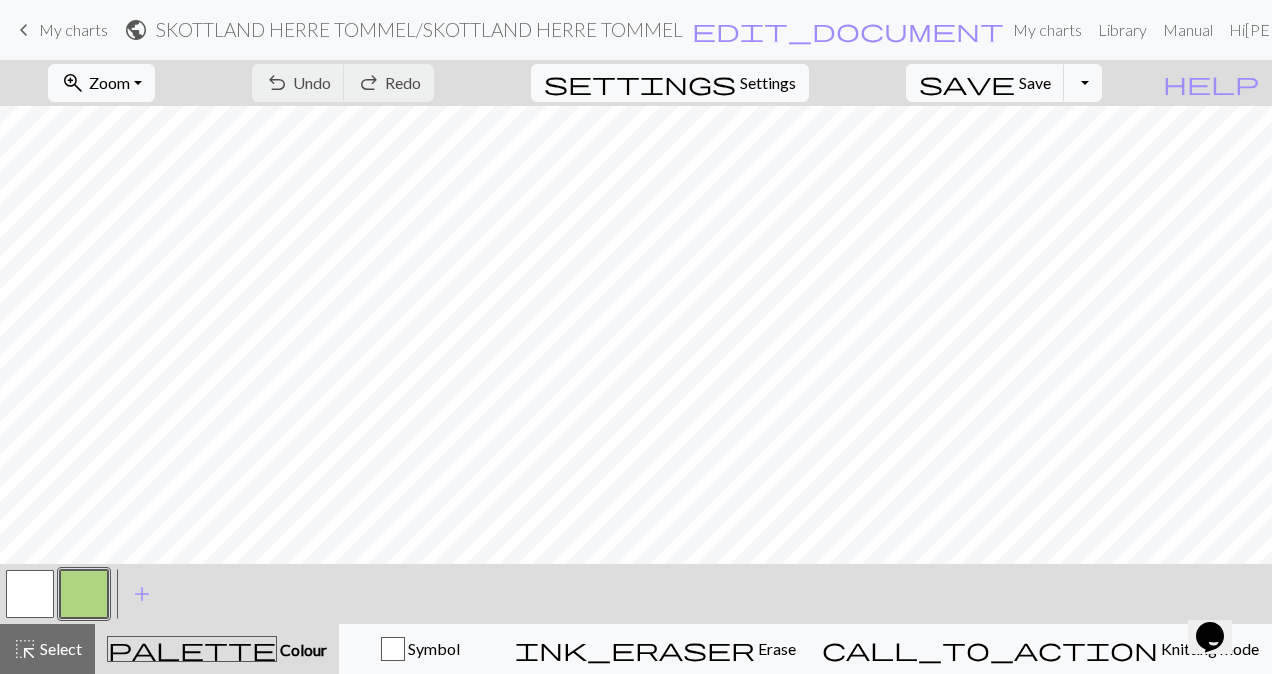 click on "My charts" at bounding box center [73, 29] 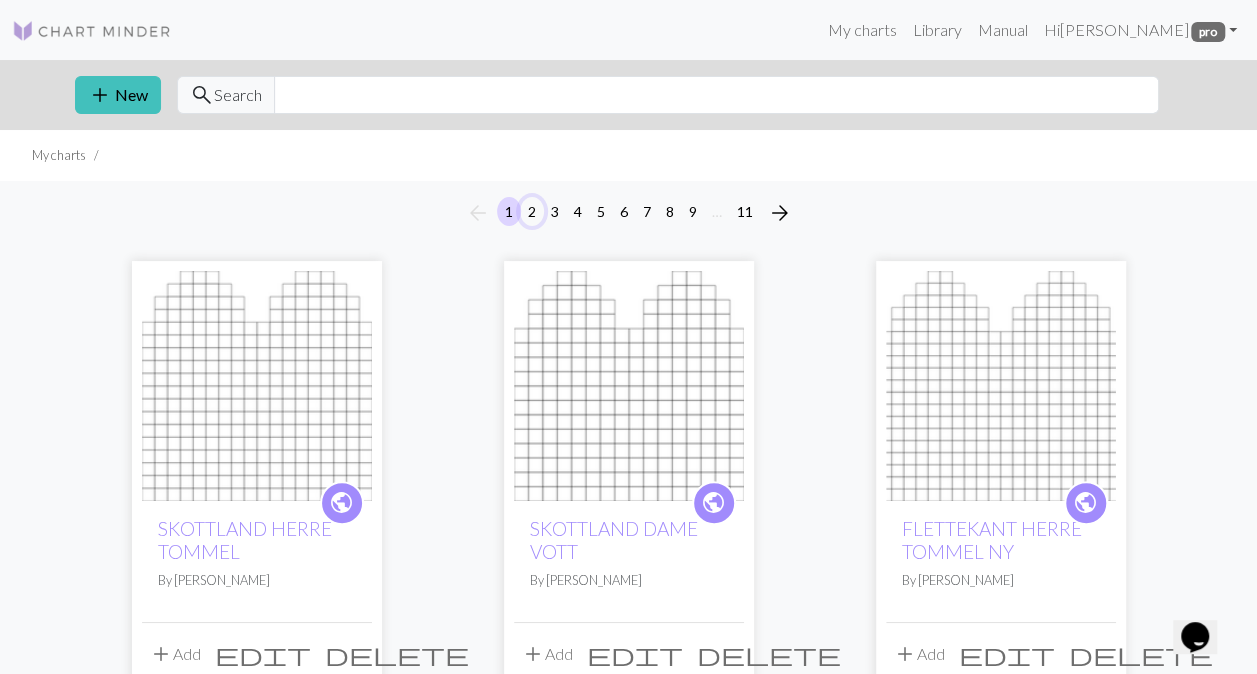 click on "2" at bounding box center [532, 211] 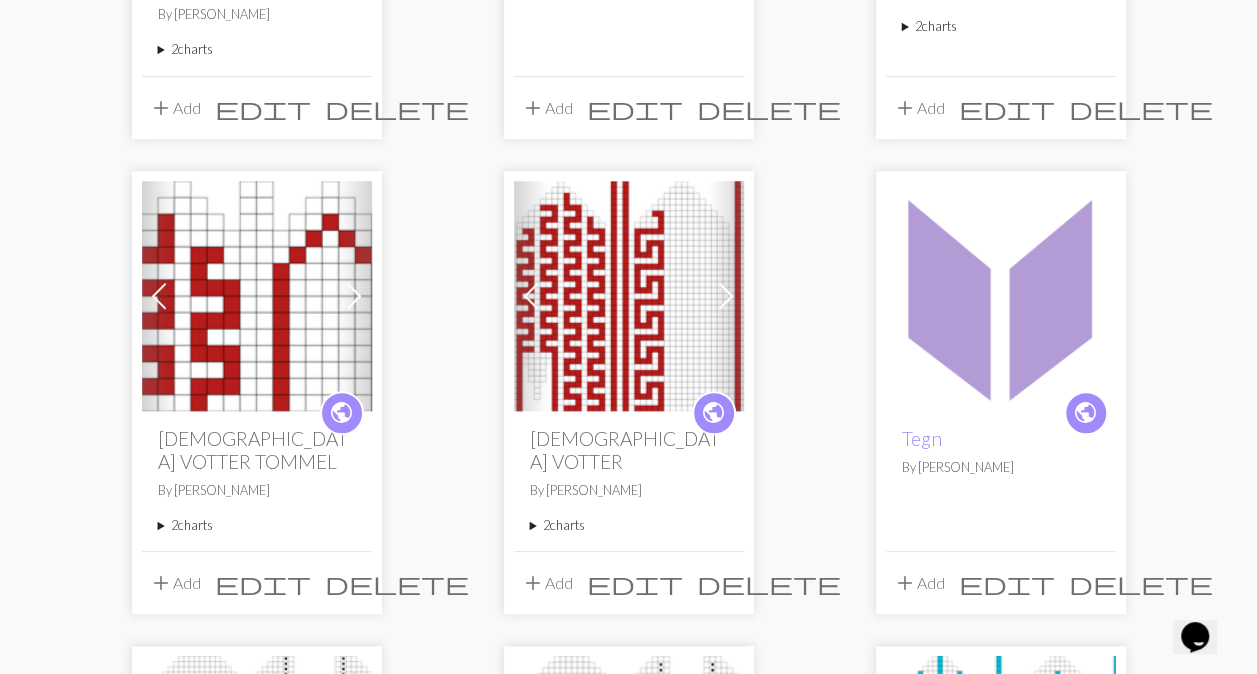 scroll, scrollTop: 1178, scrollLeft: 0, axis: vertical 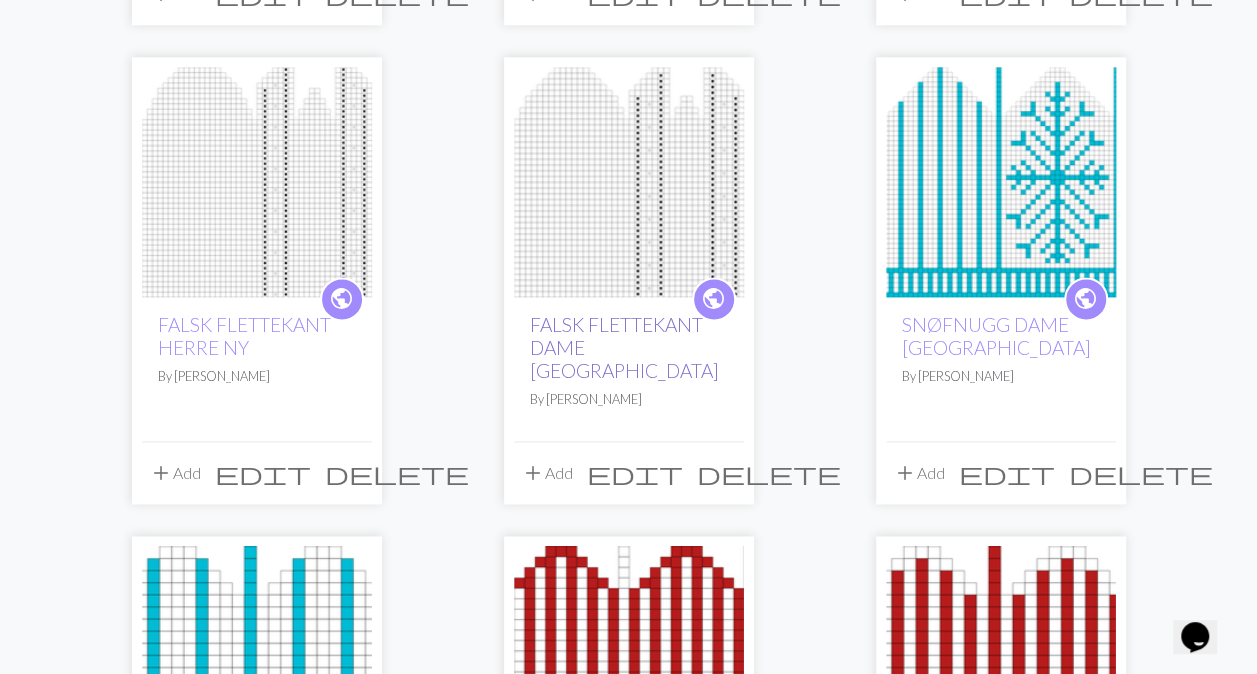 click on "FALSK FLETTEKANT DAME [GEOGRAPHIC_DATA]" at bounding box center (624, 347) 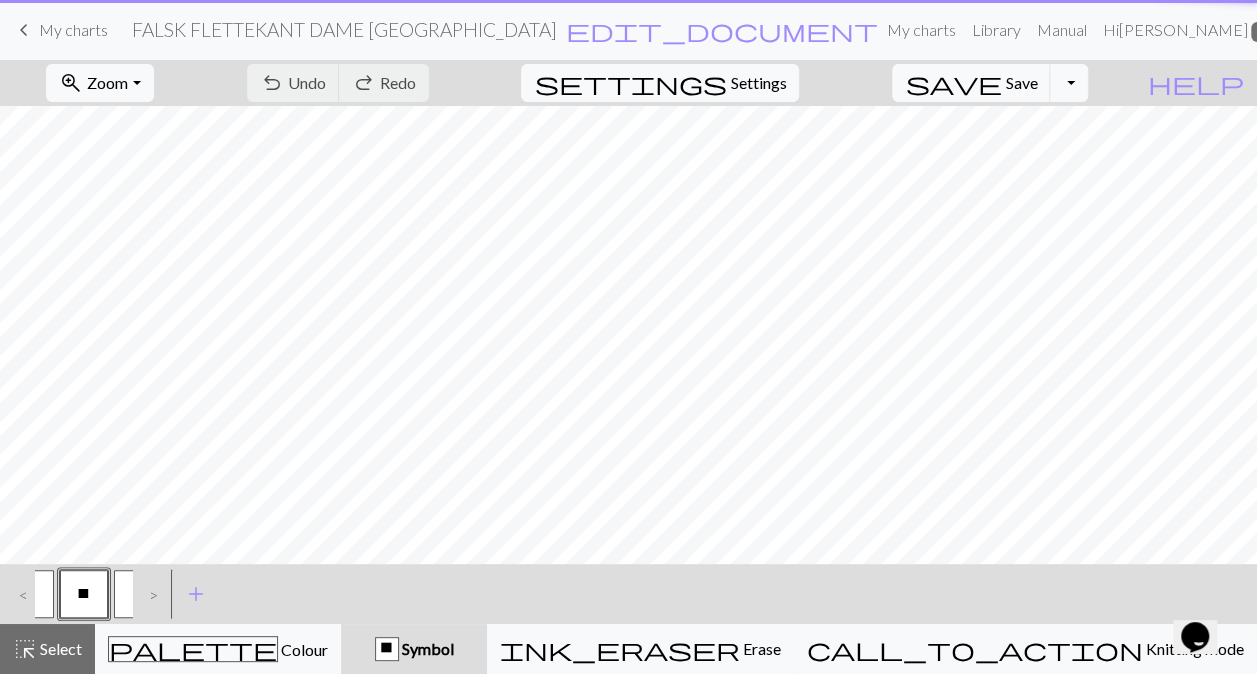scroll, scrollTop: 0, scrollLeft: 0, axis: both 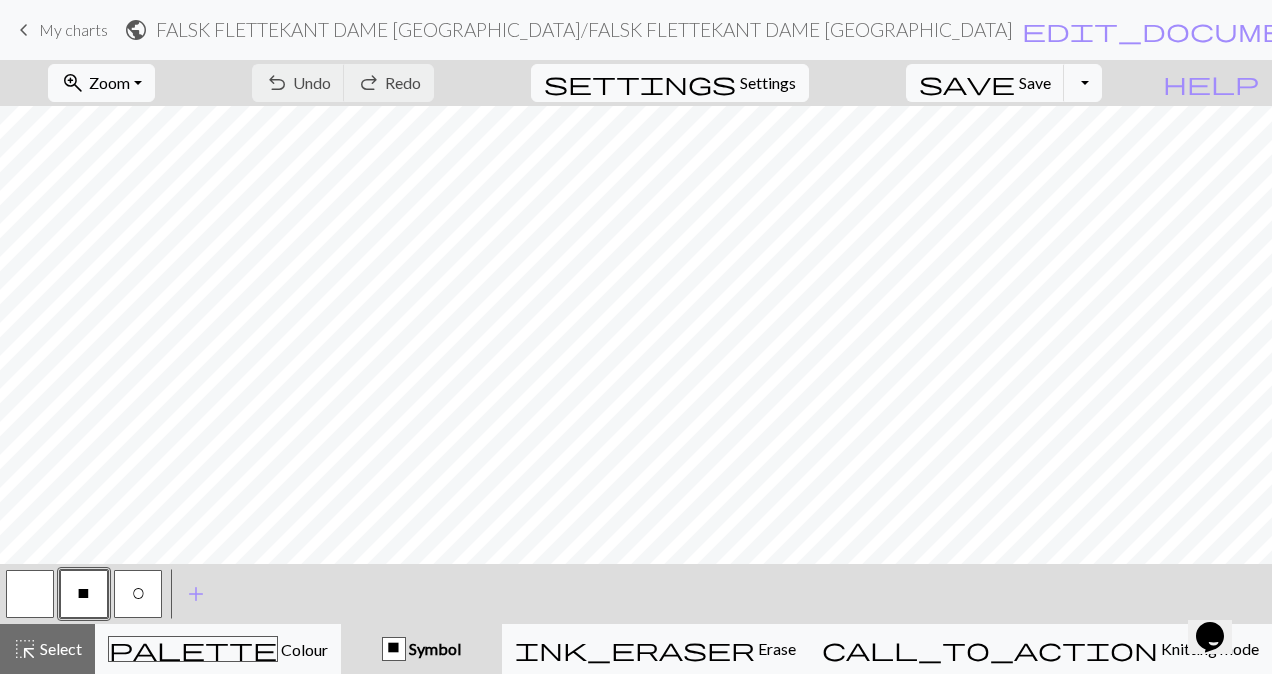 click on "My charts" at bounding box center (73, 29) 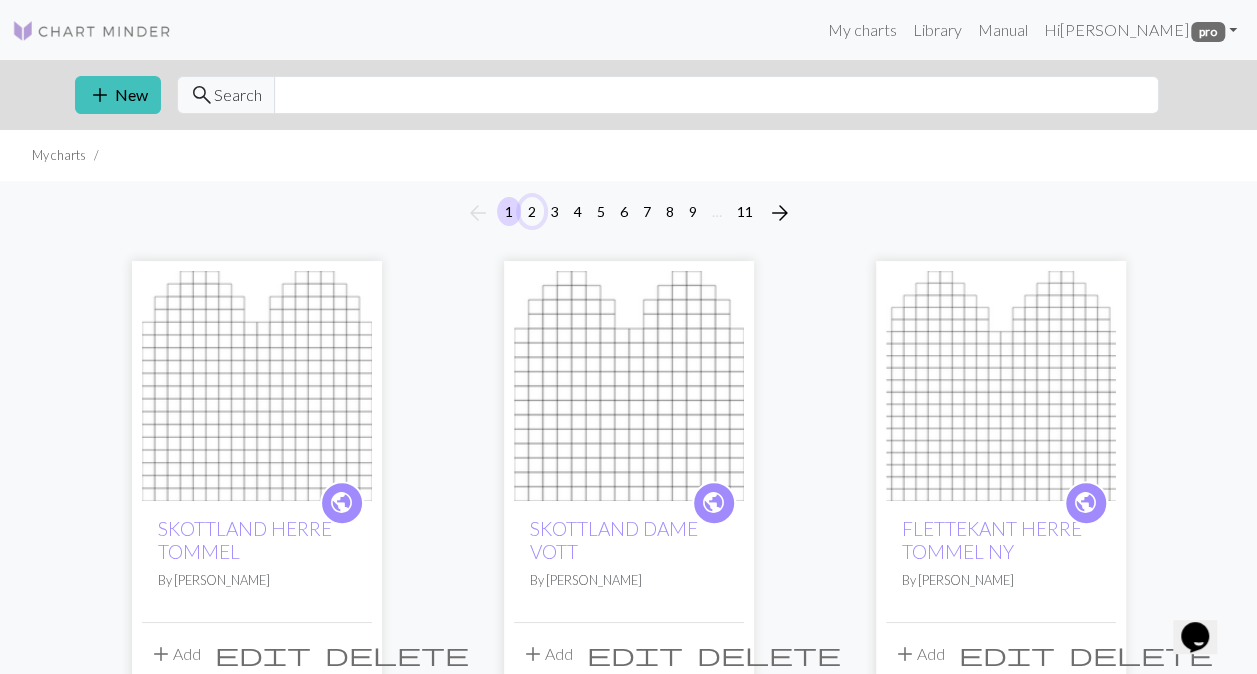 click on "2" at bounding box center (532, 211) 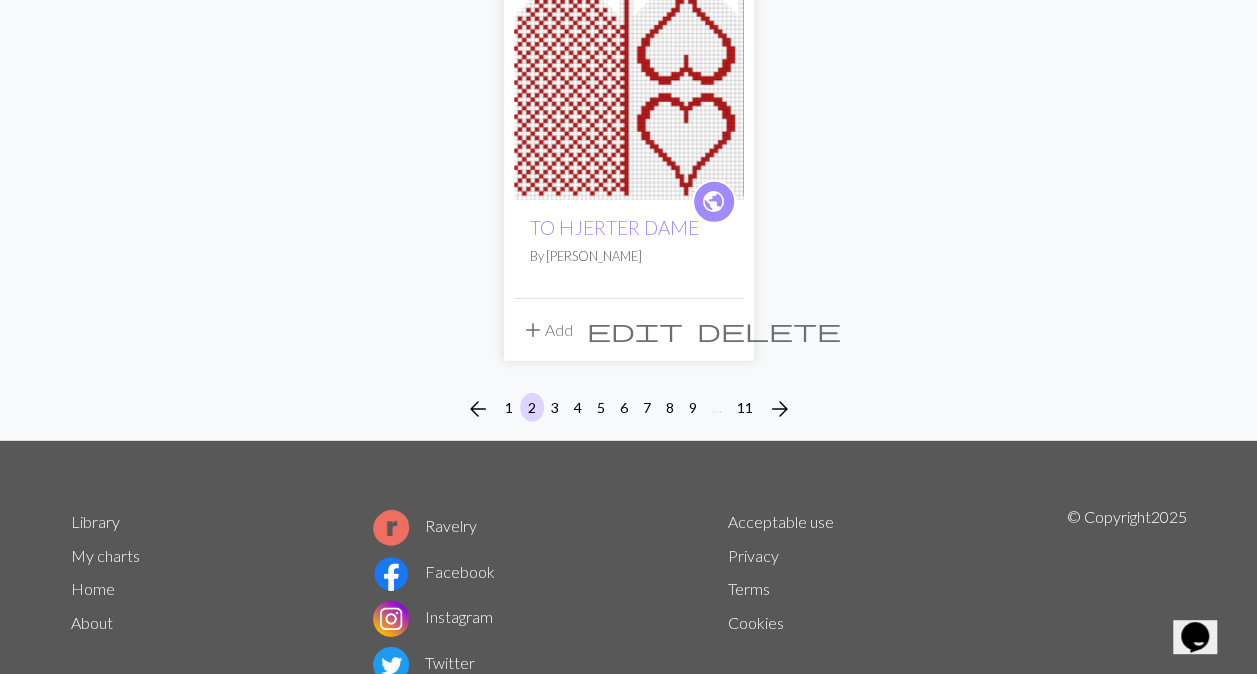 scroll, scrollTop: 2710, scrollLeft: 0, axis: vertical 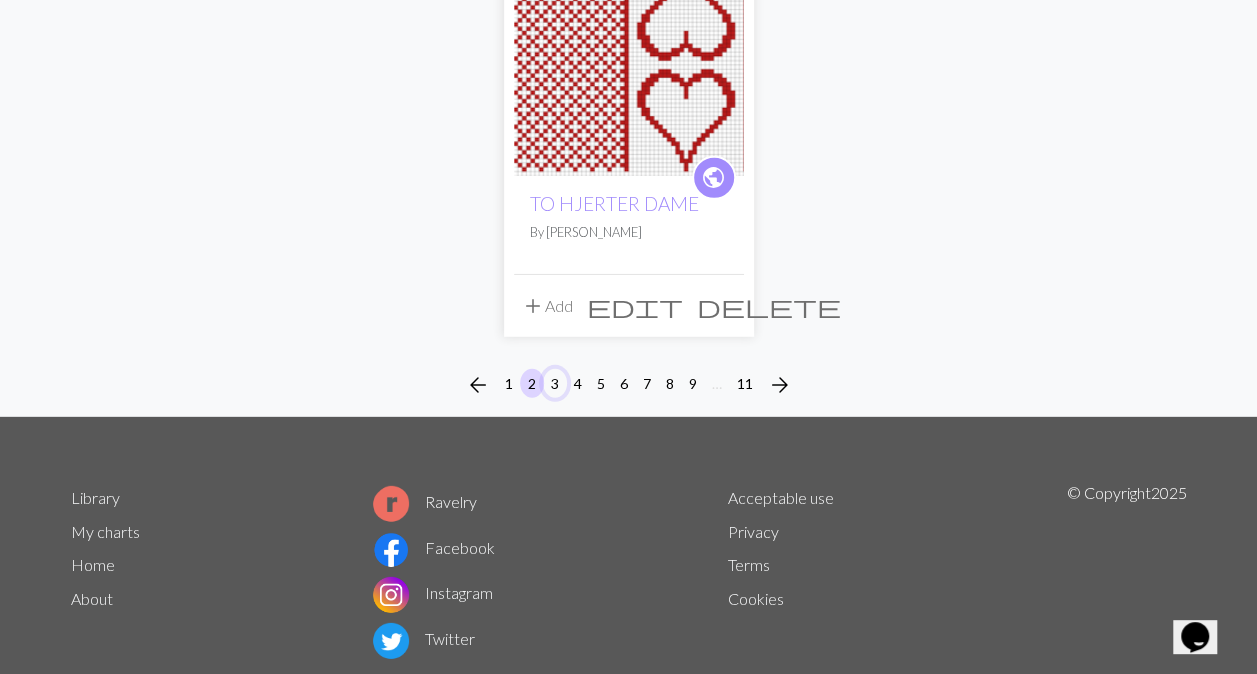 click on "3" at bounding box center (555, 383) 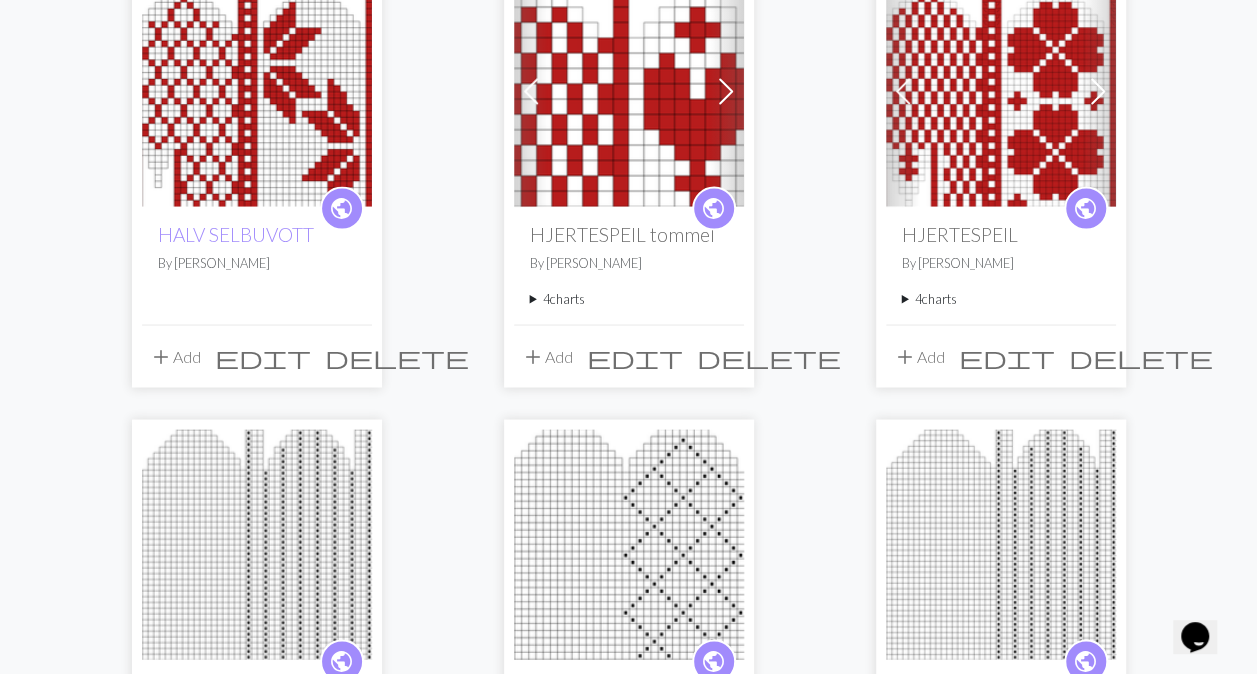 scroll, scrollTop: 1768, scrollLeft: 0, axis: vertical 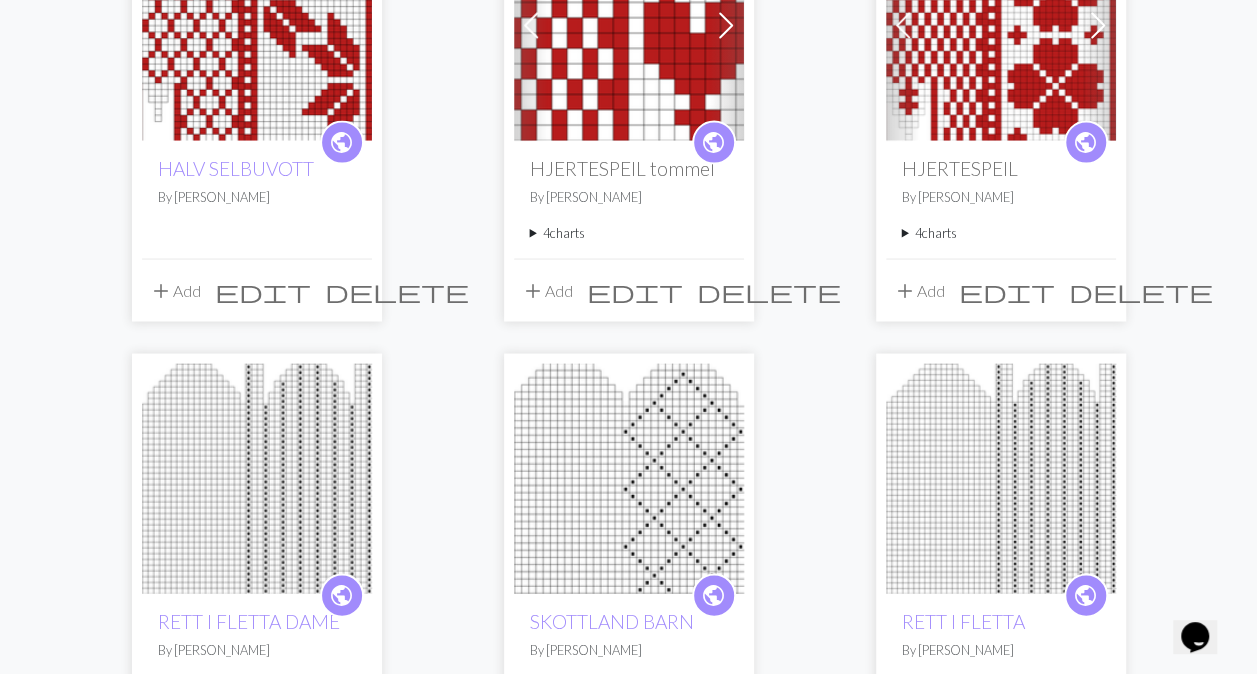 click at bounding box center (257, 478) 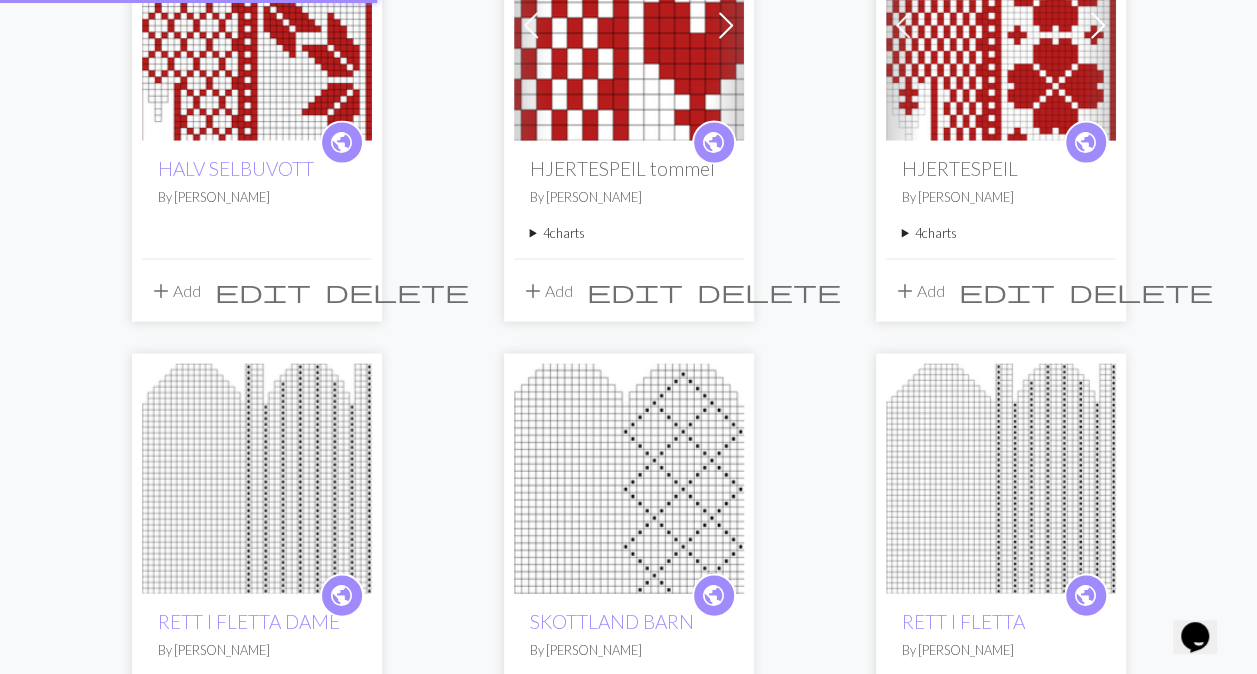 scroll, scrollTop: 0, scrollLeft: 0, axis: both 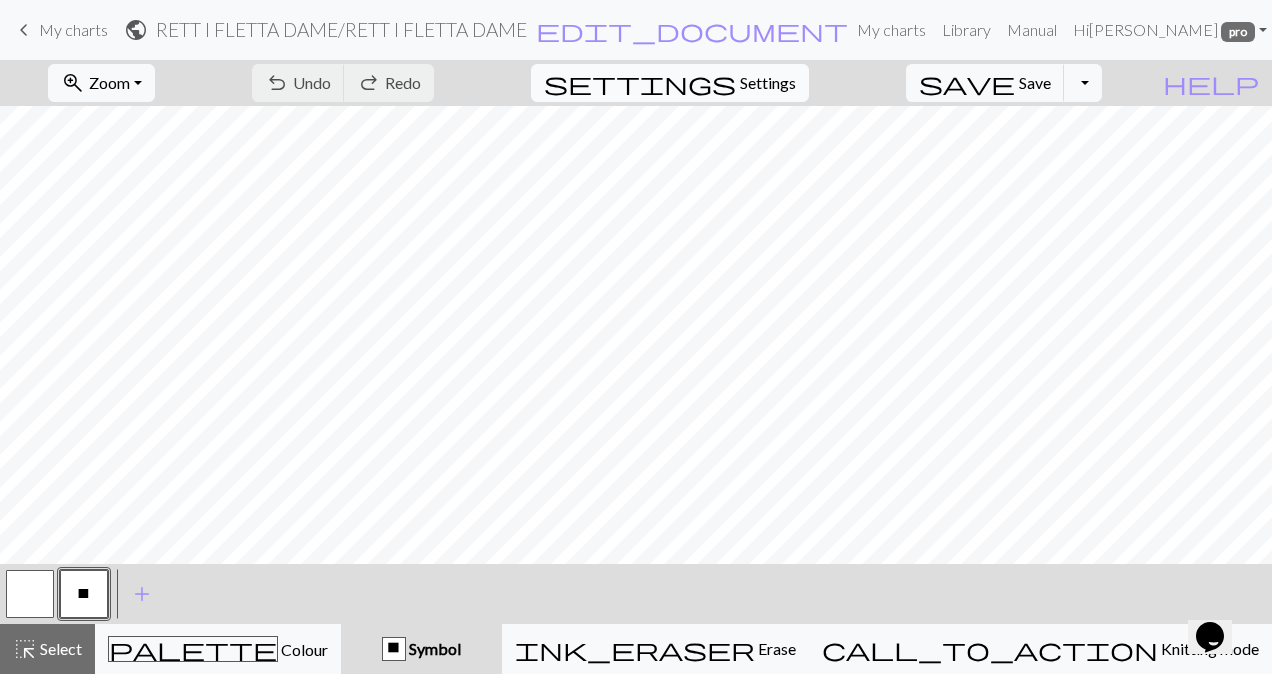 click on "Settings" at bounding box center [768, 83] 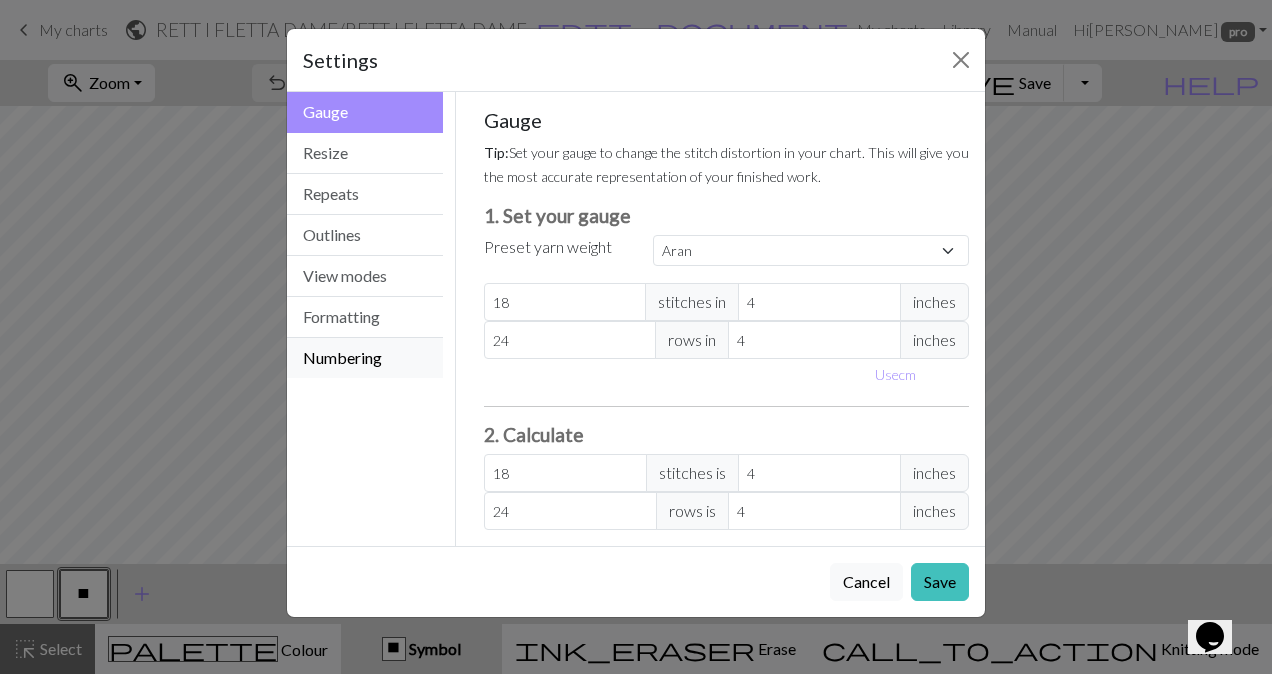 click on "Numbering" at bounding box center (365, 358) 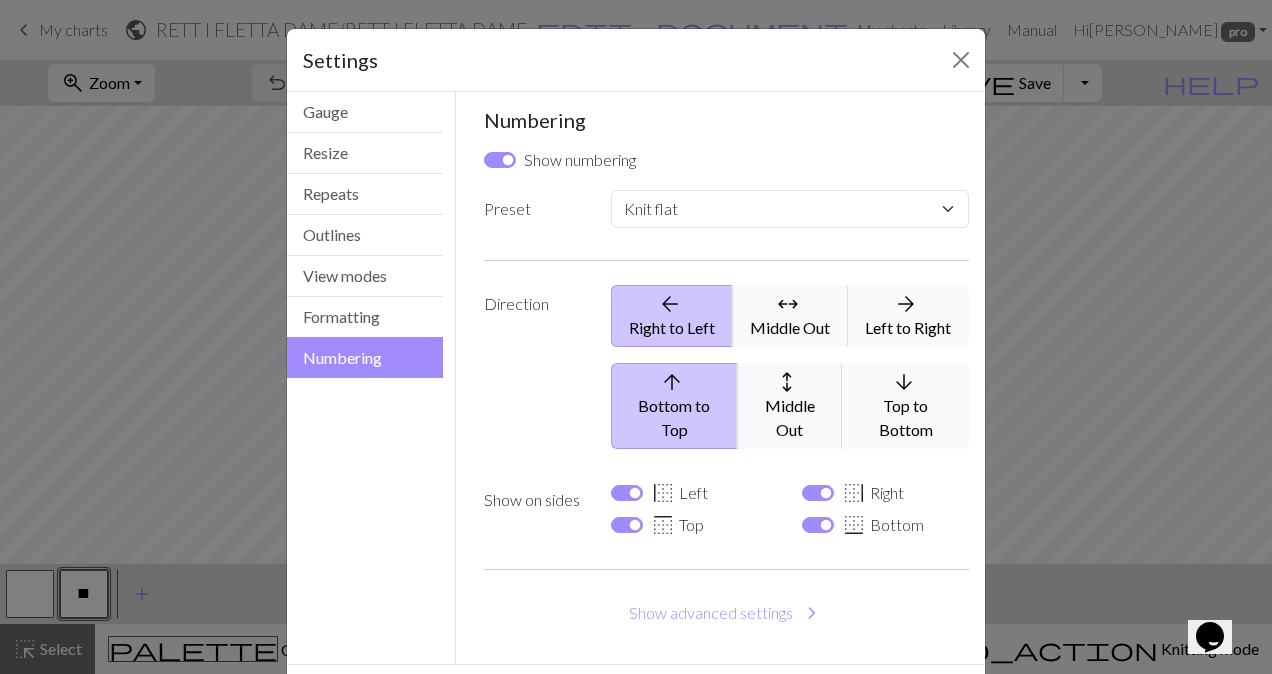 click on "border_left Left" at bounding box center (679, 493) 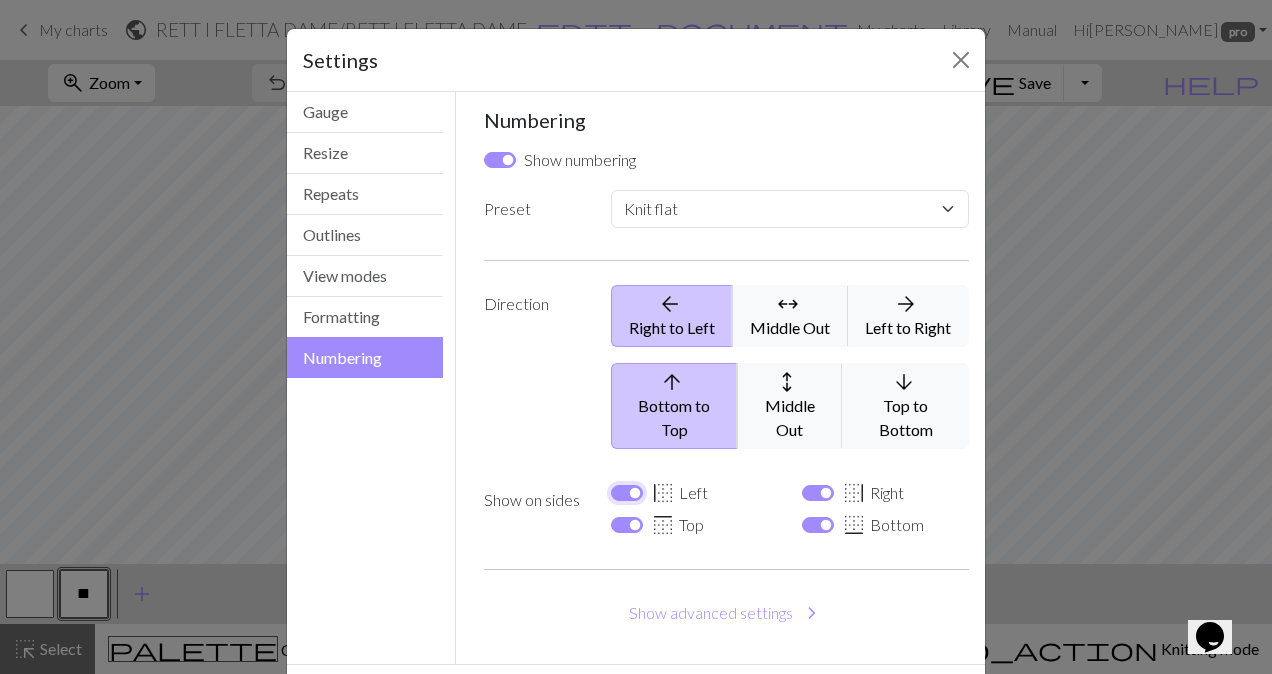 click on "border_left Left" at bounding box center (627, 493) 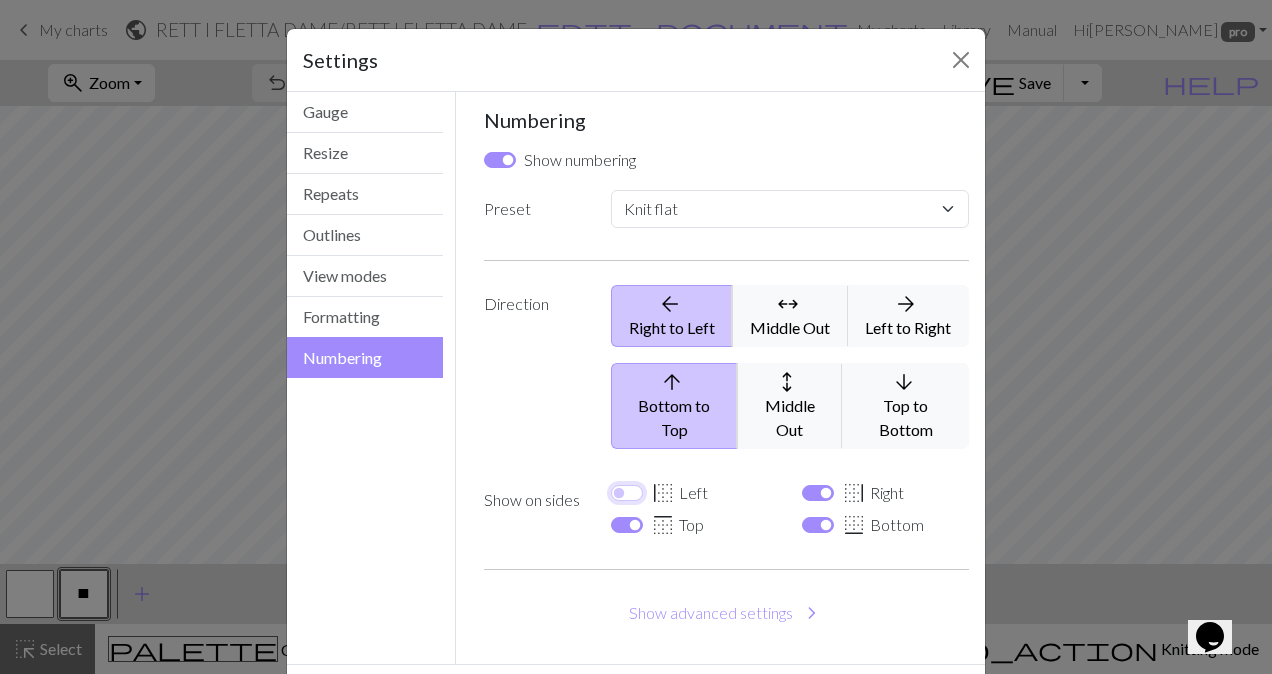 checkbox on "false" 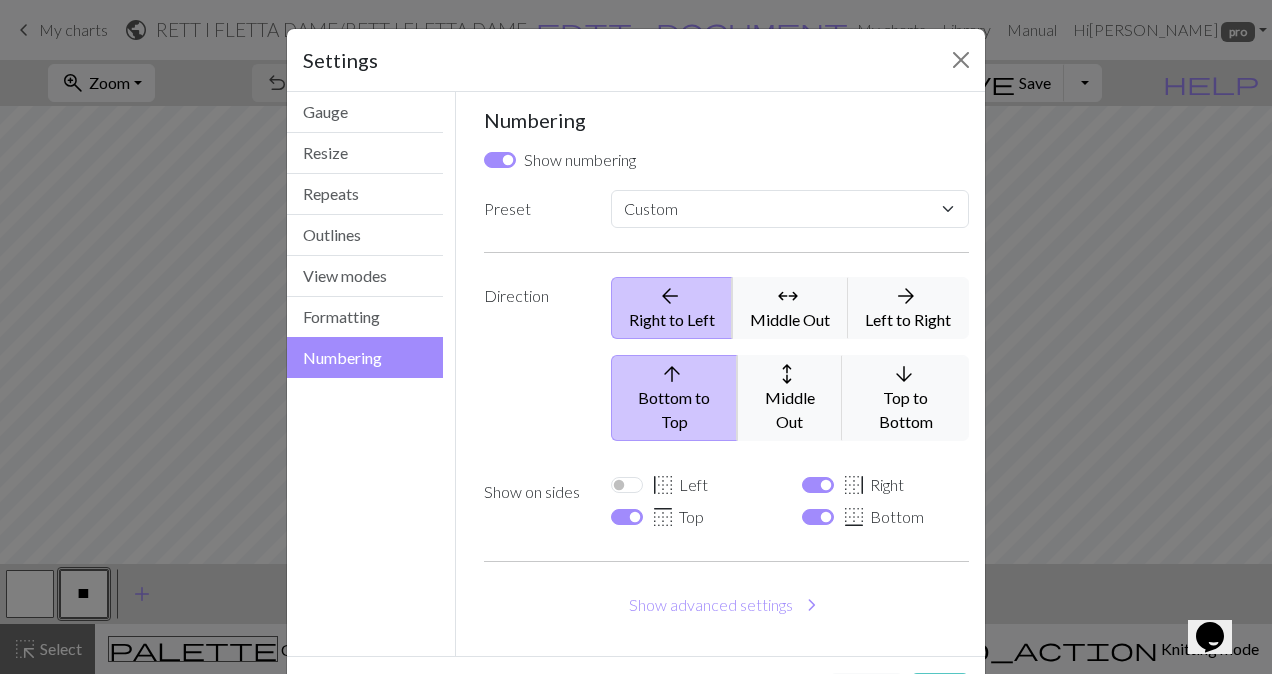 click on "Save" at bounding box center (940, 692) 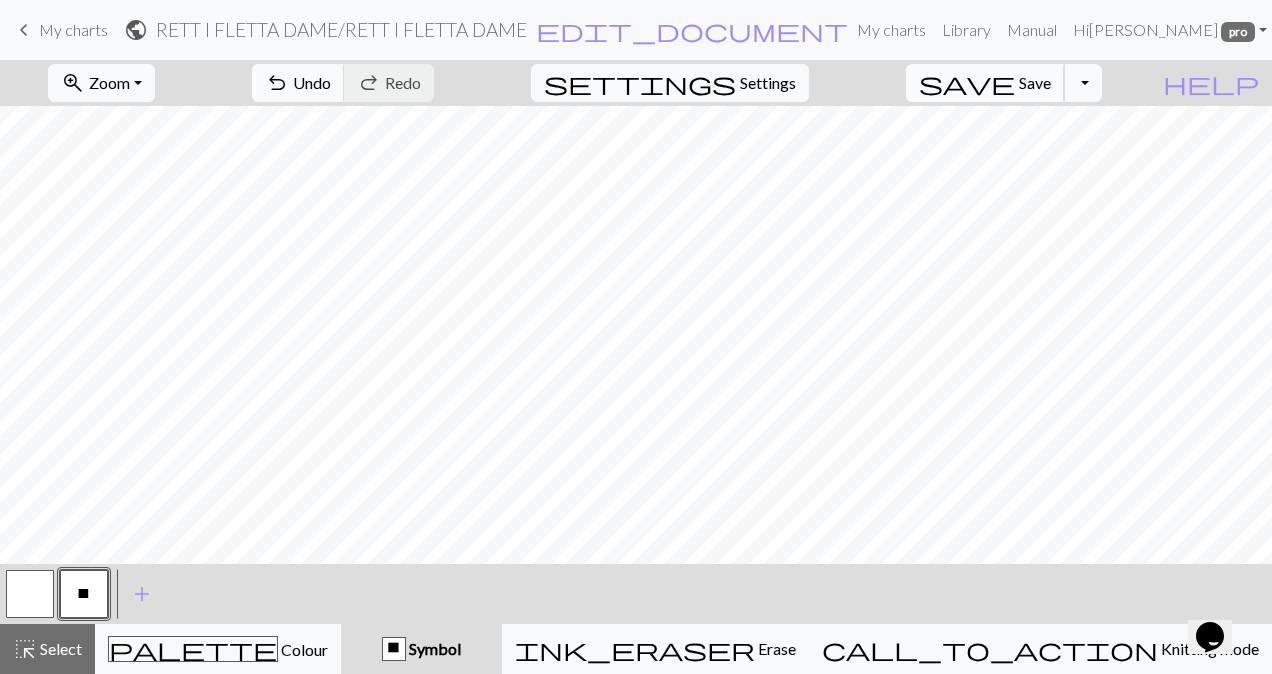 click on "Save" at bounding box center [1035, 82] 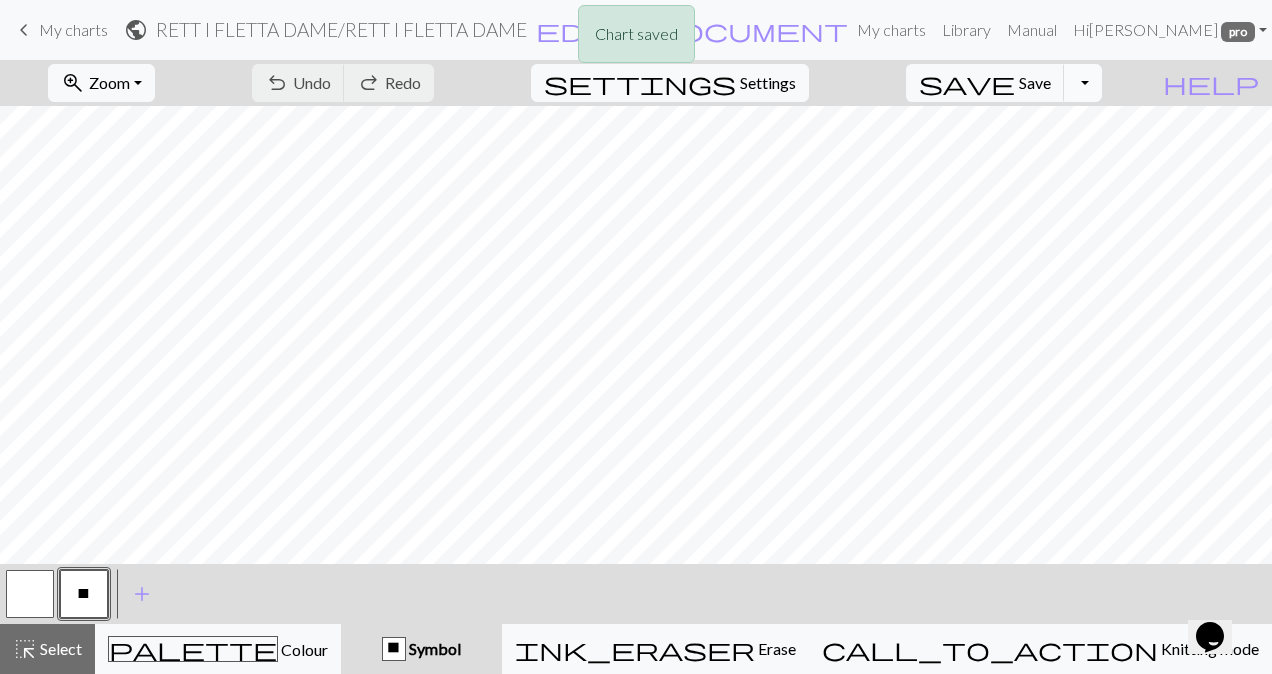 click on "Toggle Dropdown" at bounding box center (1083, 83) 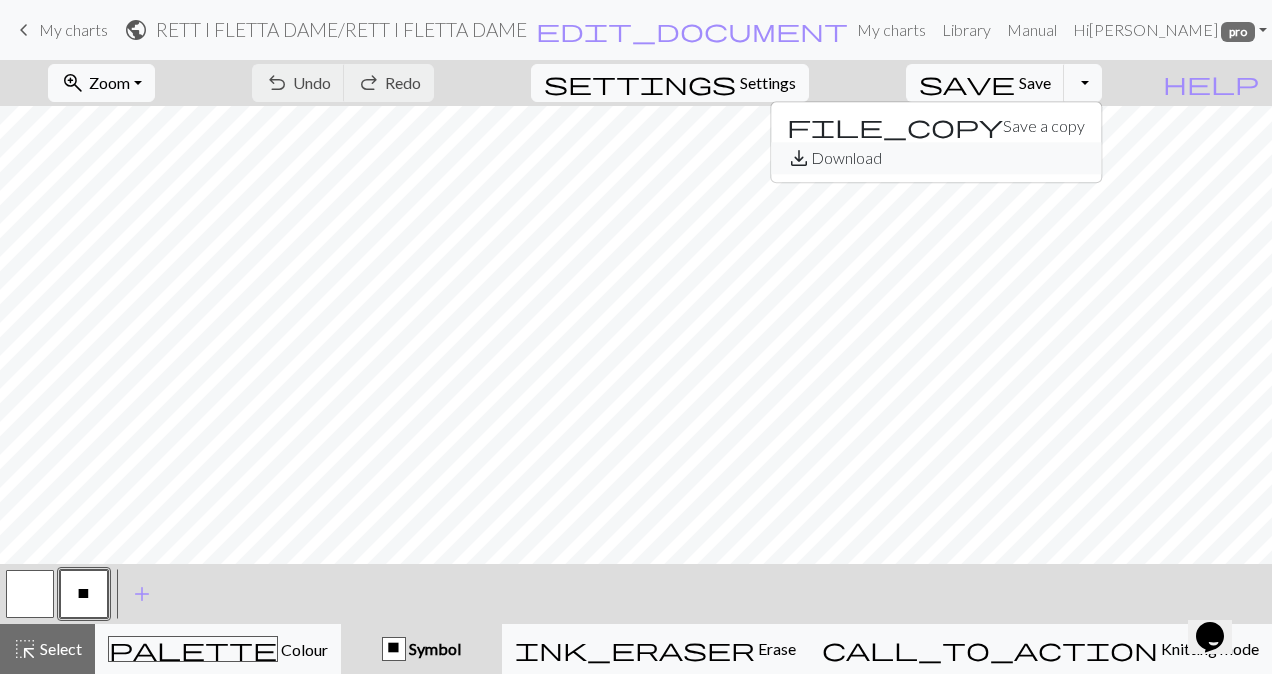 click on "save_alt  Download" at bounding box center [936, 158] 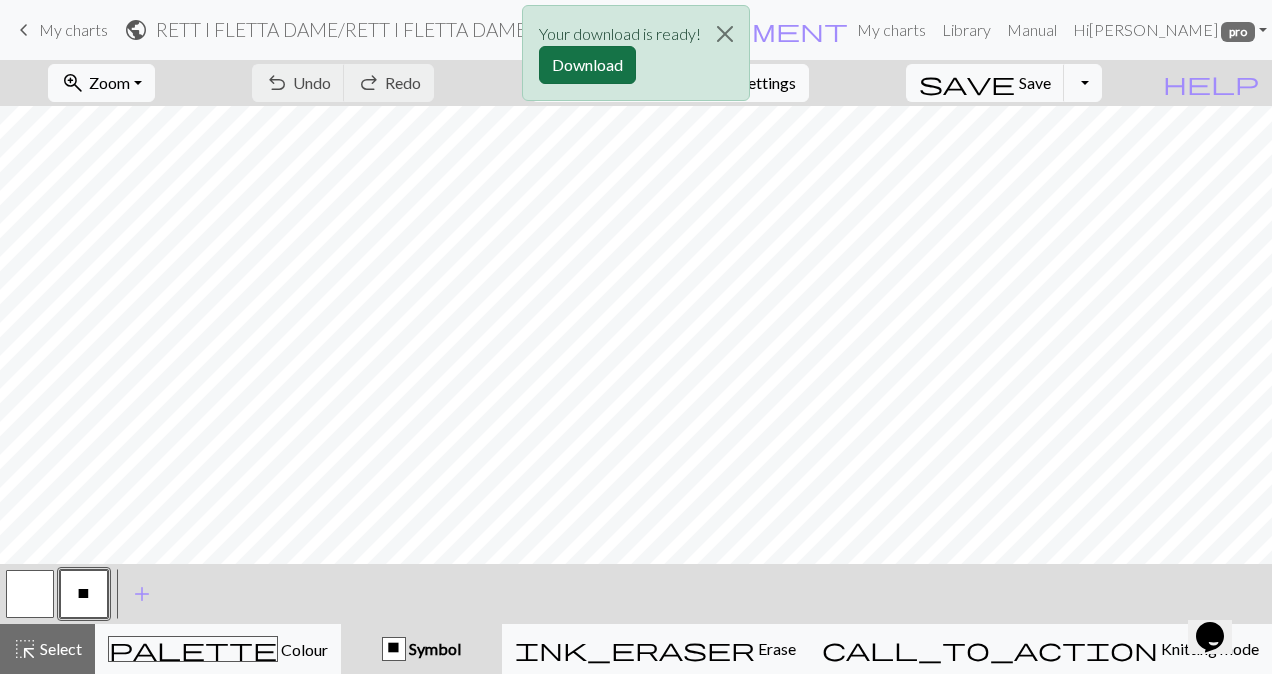 click on "Download" at bounding box center [587, 65] 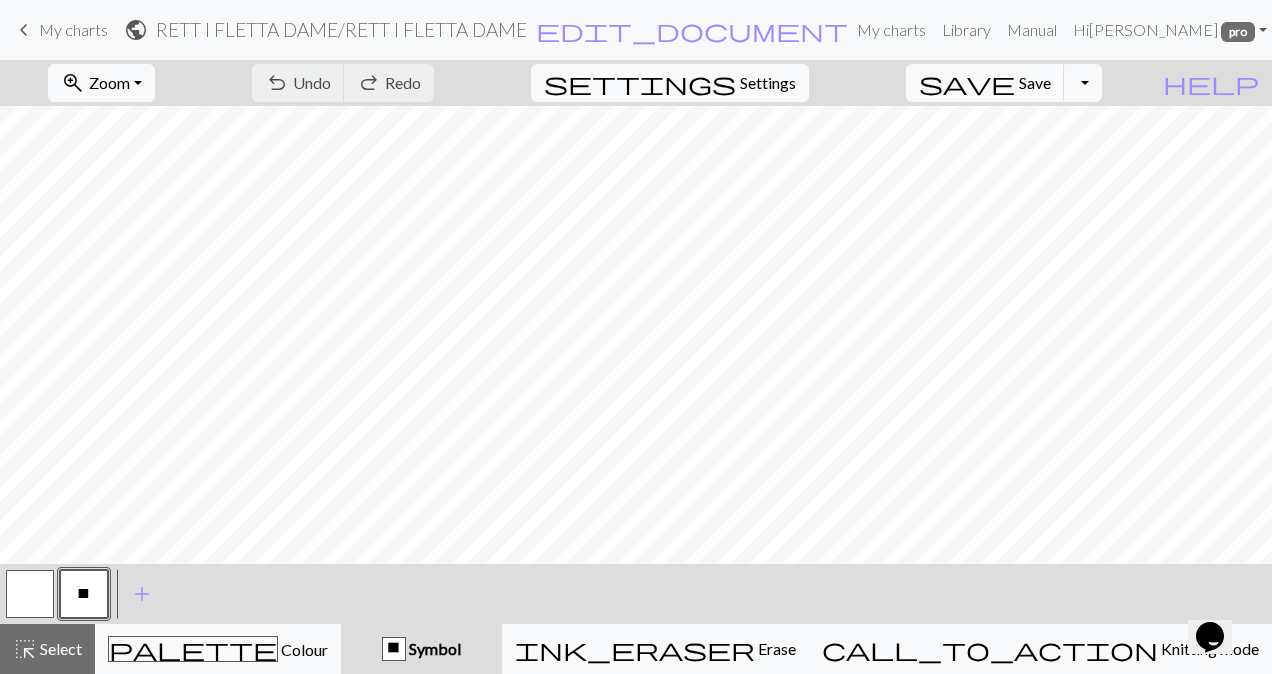 click on "My charts" at bounding box center (73, 29) 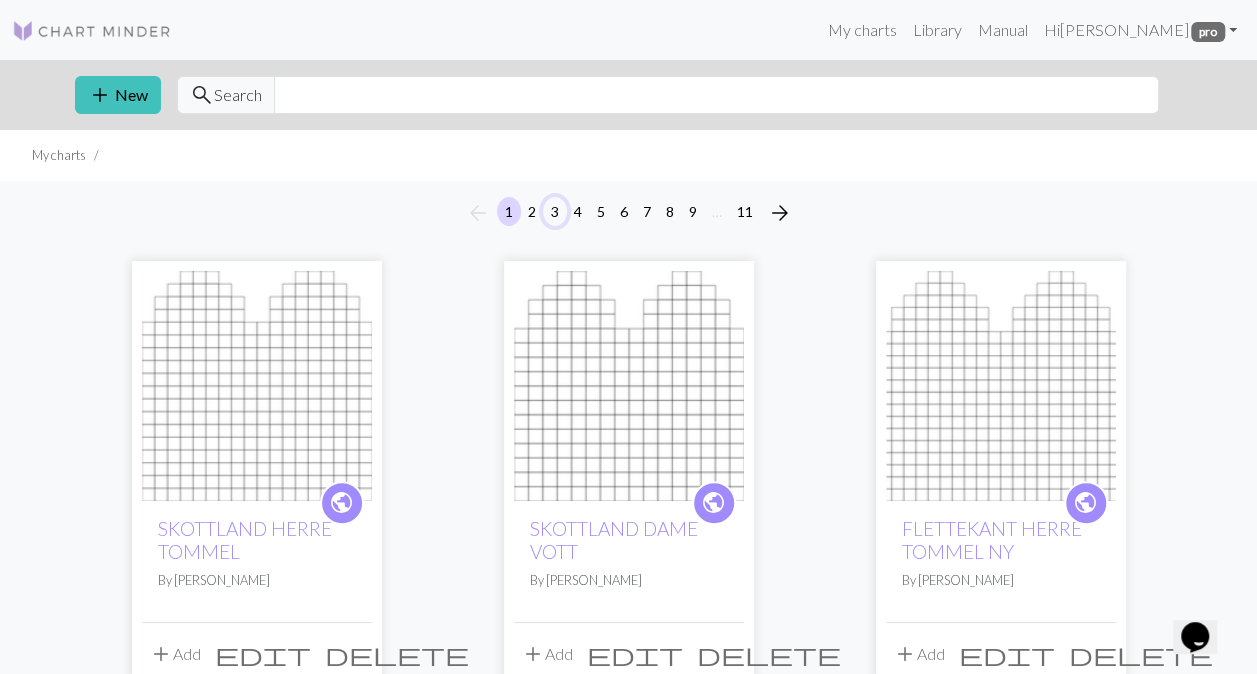 click on "3" at bounding box center (555, 211) 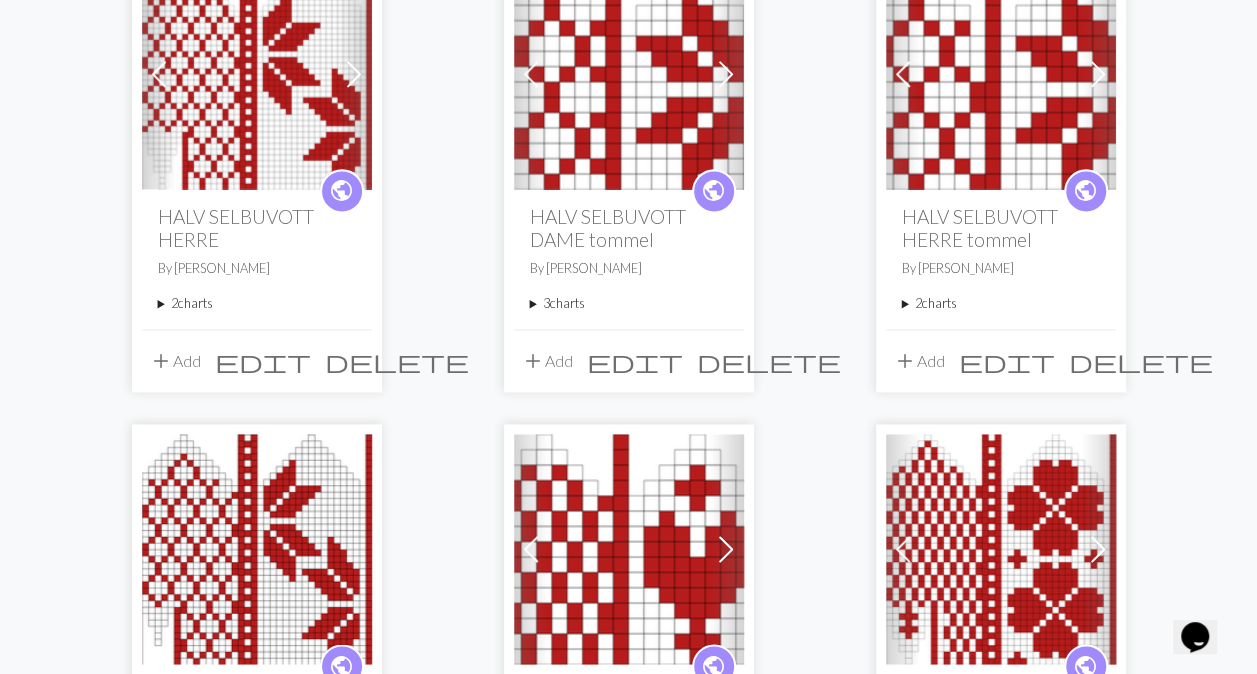 scroll, scrollTop: 1834, scrollLeft: 0, axis: vertical 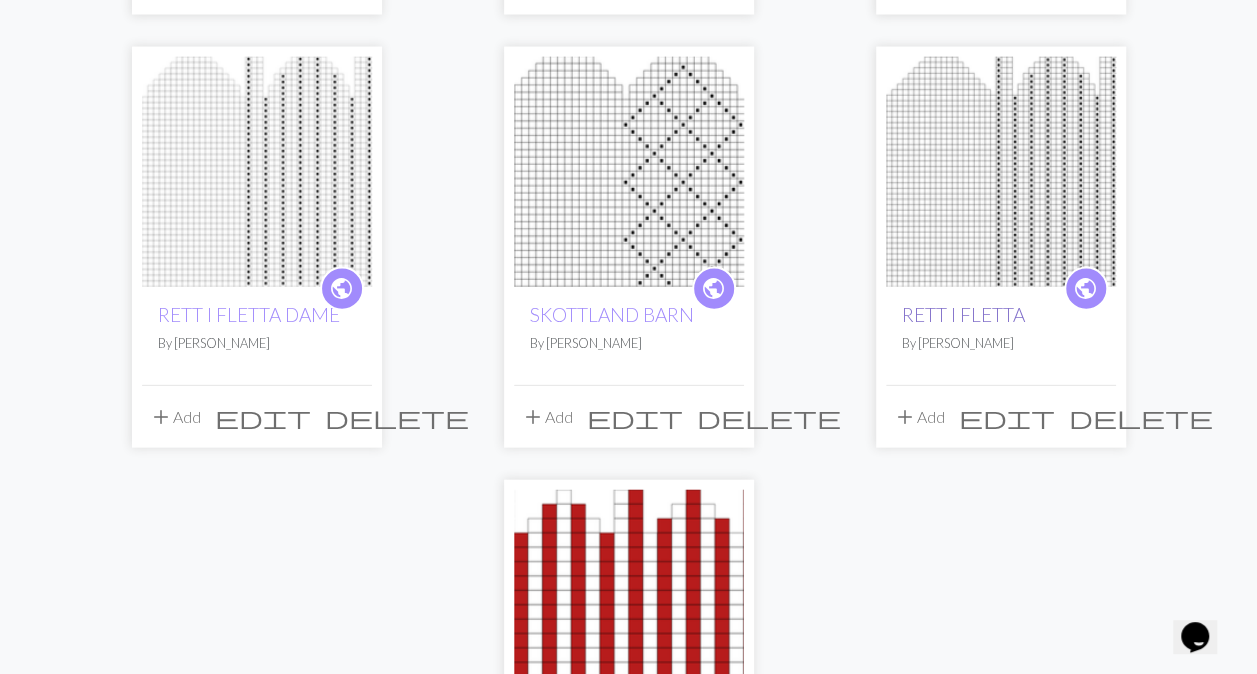 click on "RETT I FLETTA" at bounding box center [963, 314] 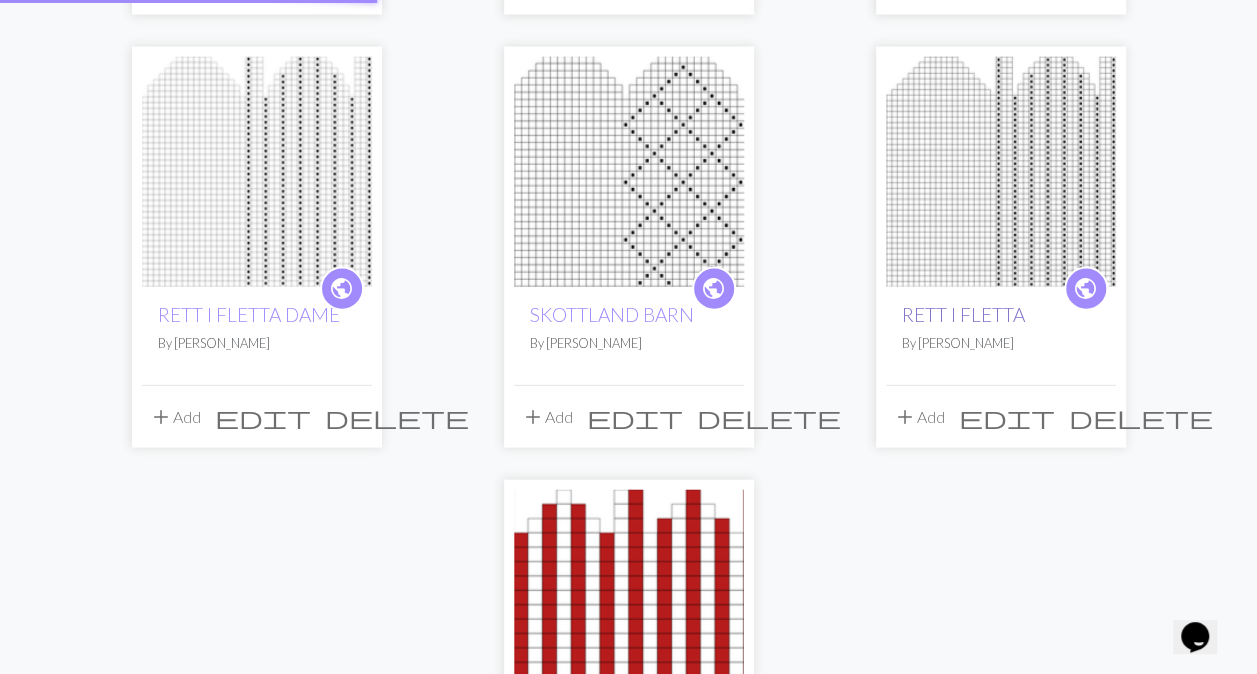 scroll, scrollTop: 0, scrollLeft: 0, axis: both 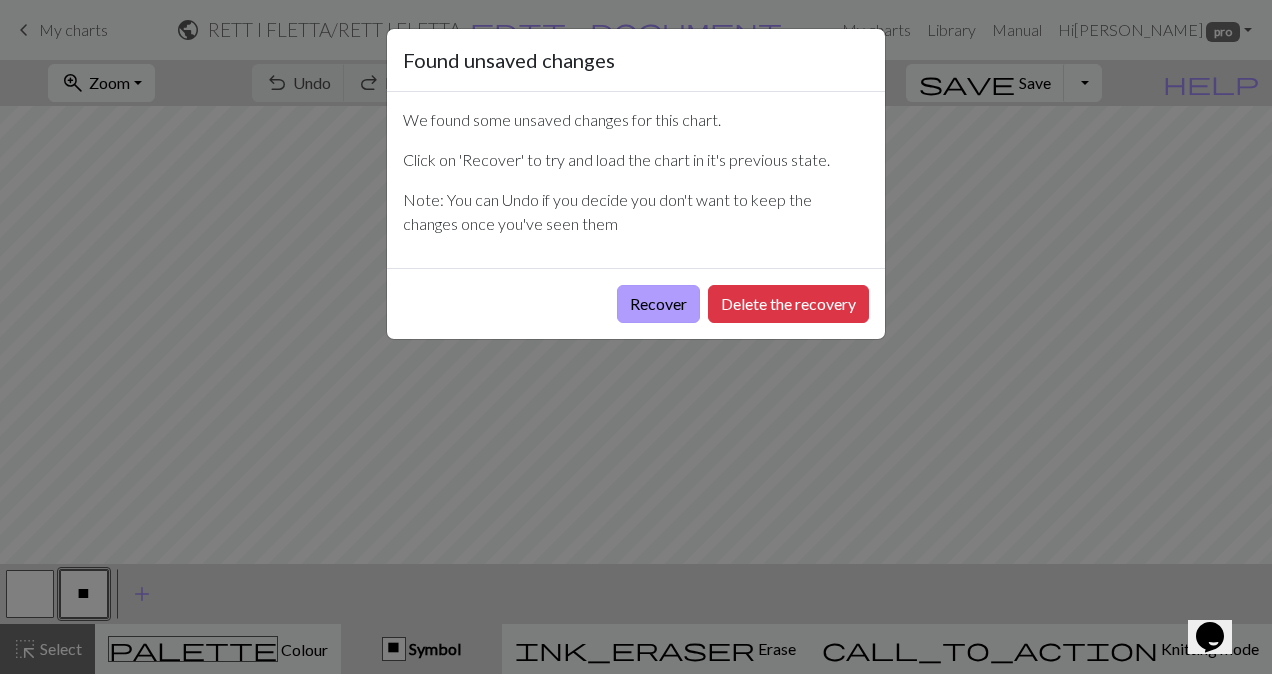 click on "Recover" at bounding box center (658, 304) 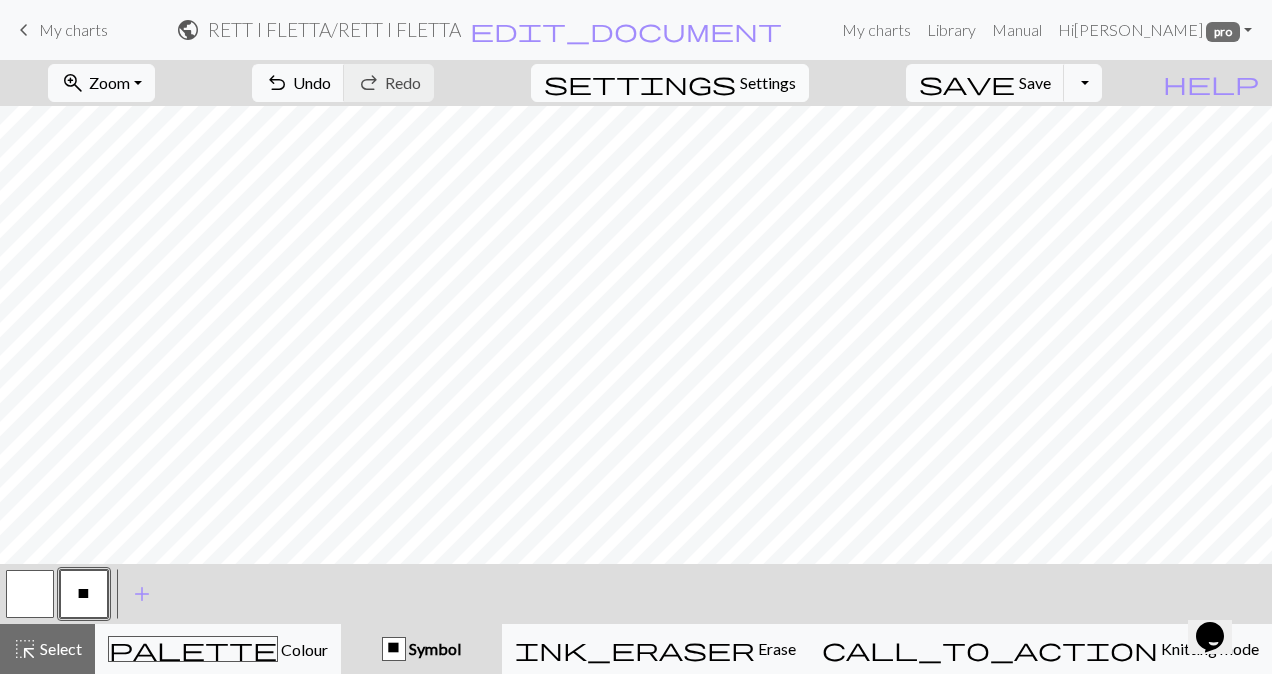click on "Settings" at bounding box center (768, 83) 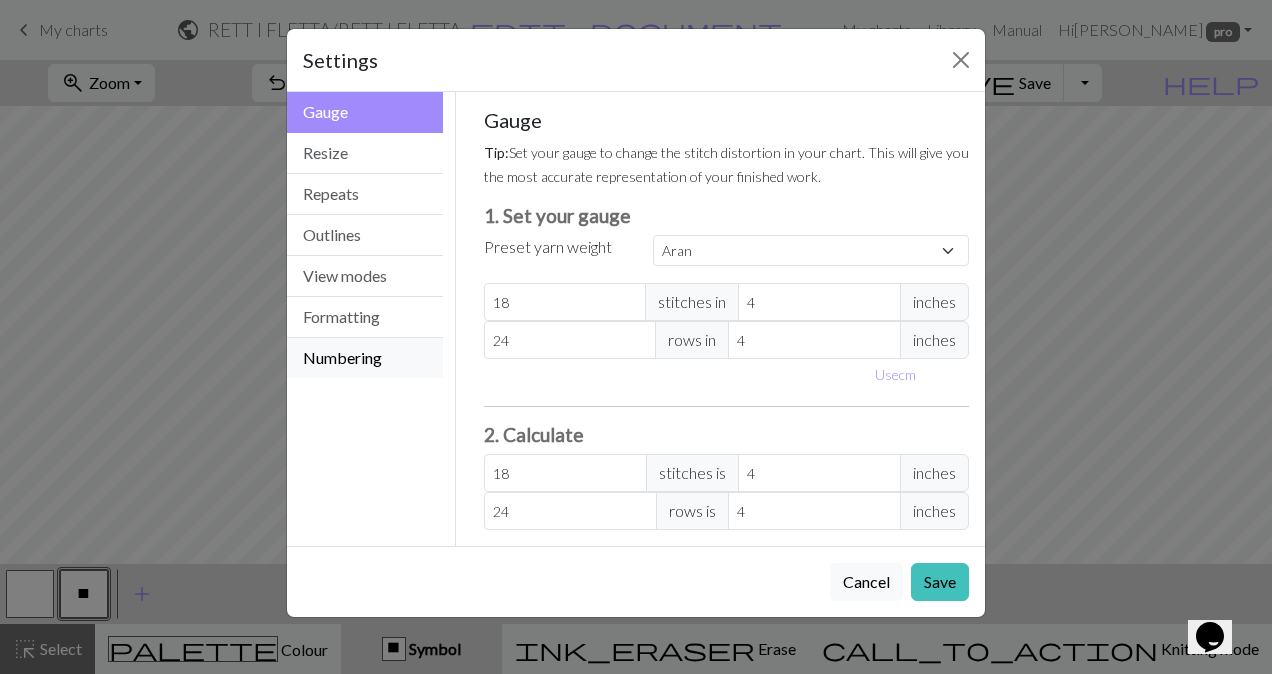 click on "Numbering" at bounding box center [365, 358] 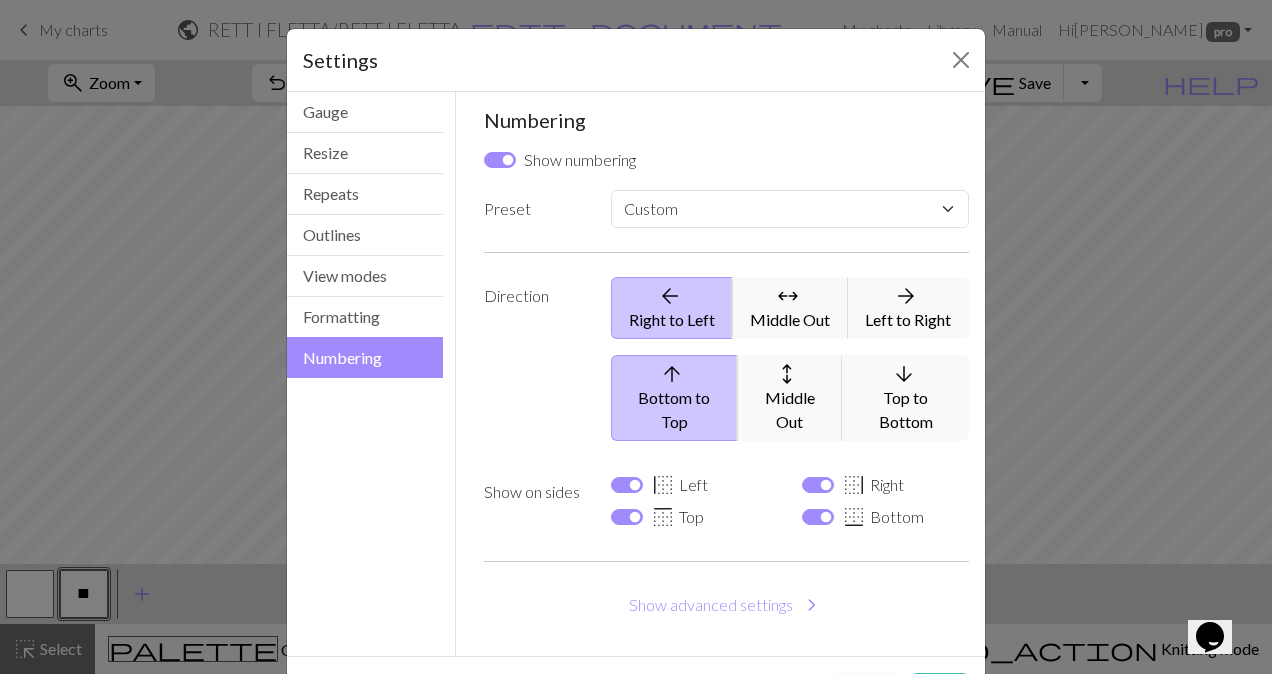 click on "border_left Left" at bounding box center [679, 485] 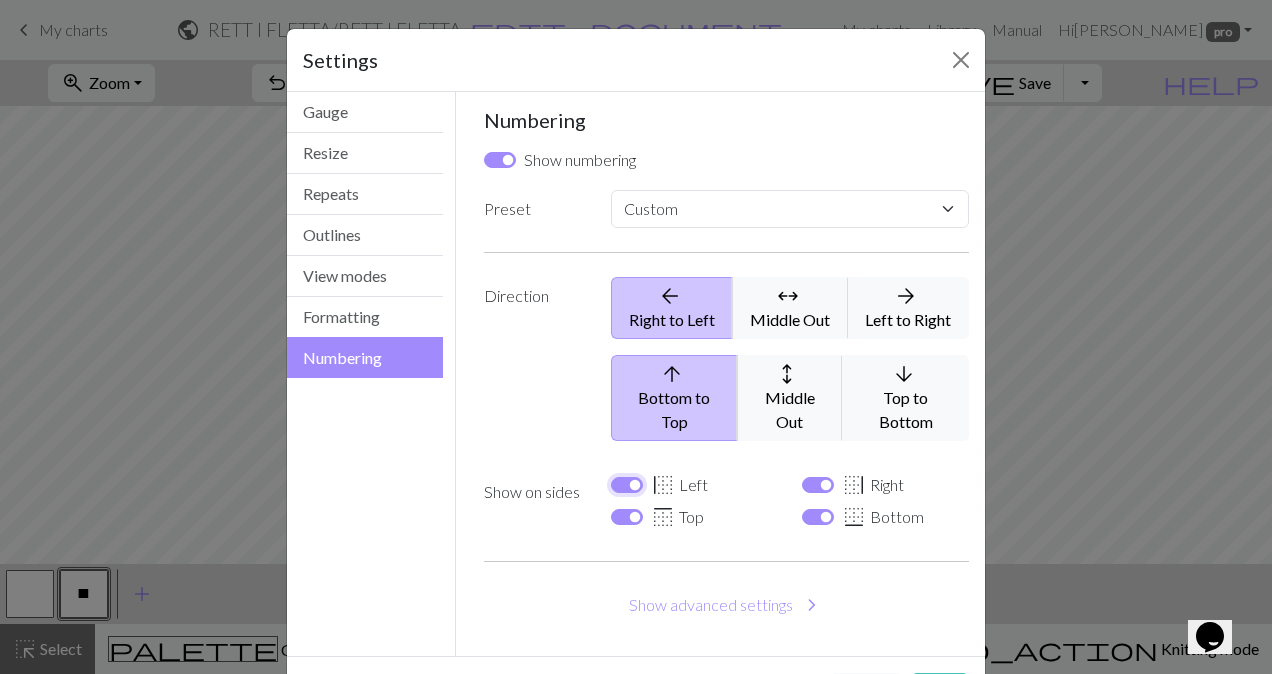 click on "border_left Left" at bounding box center (627, 485) 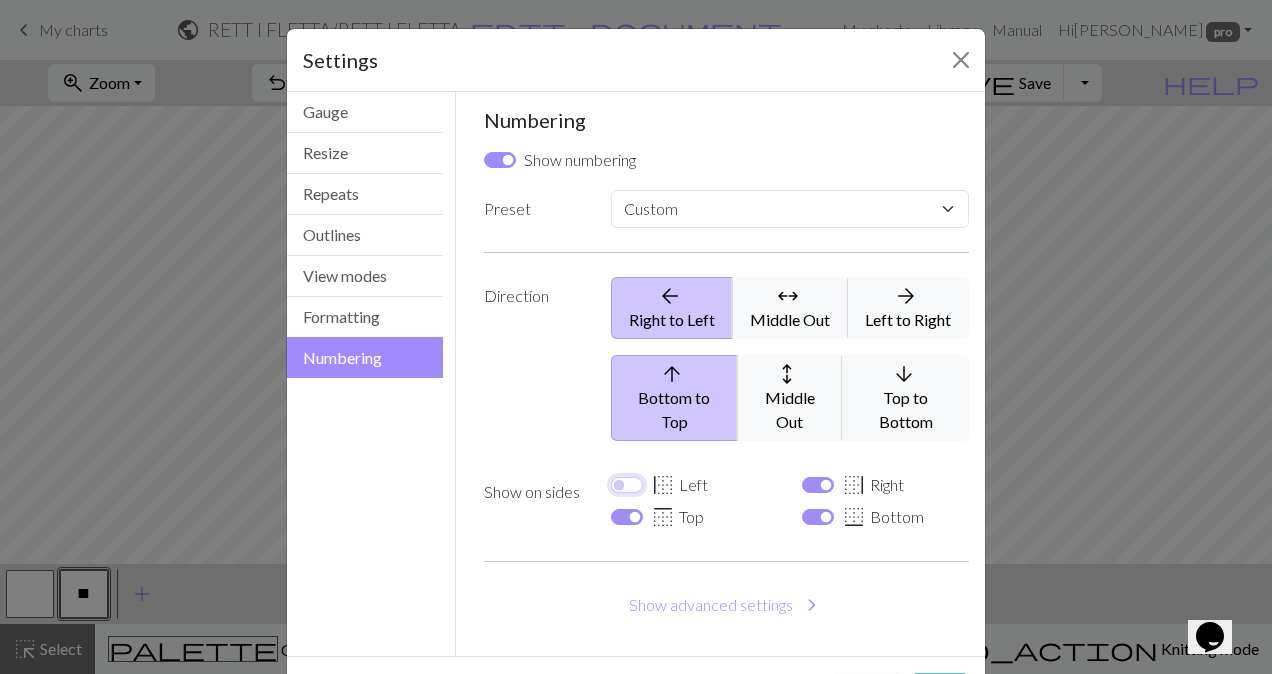 checkbox on "false" 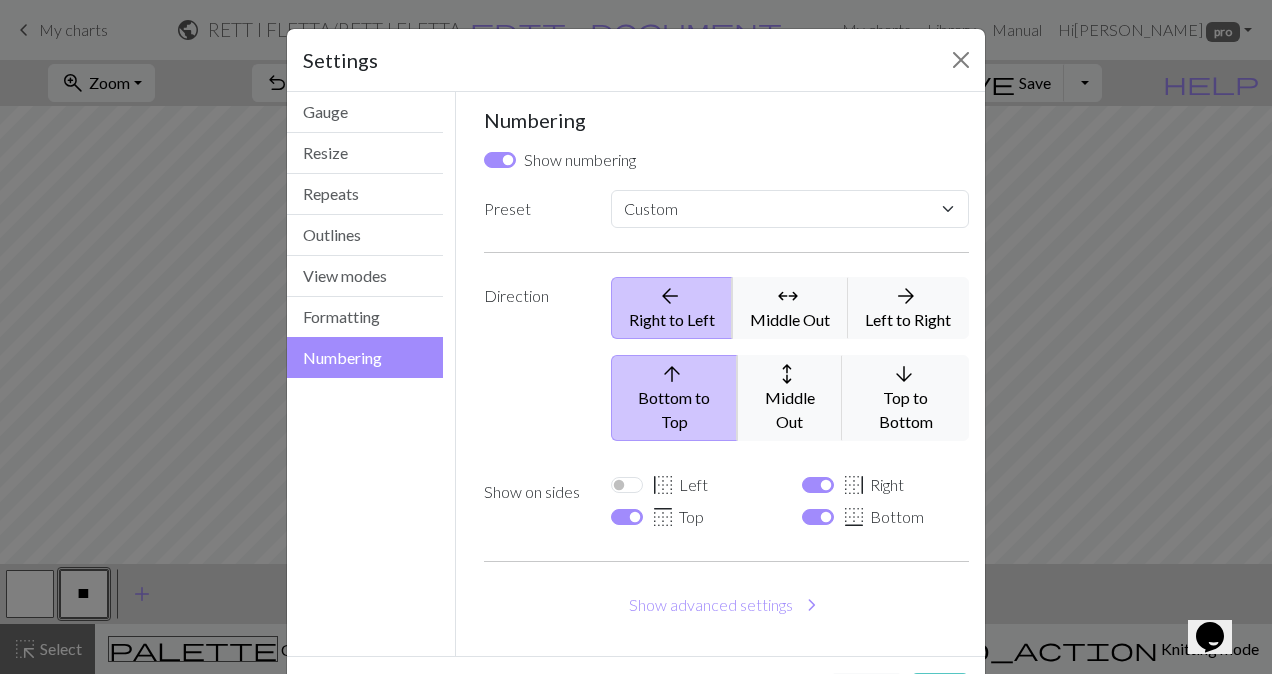 click on "Save" at bounding box center [940, 692] 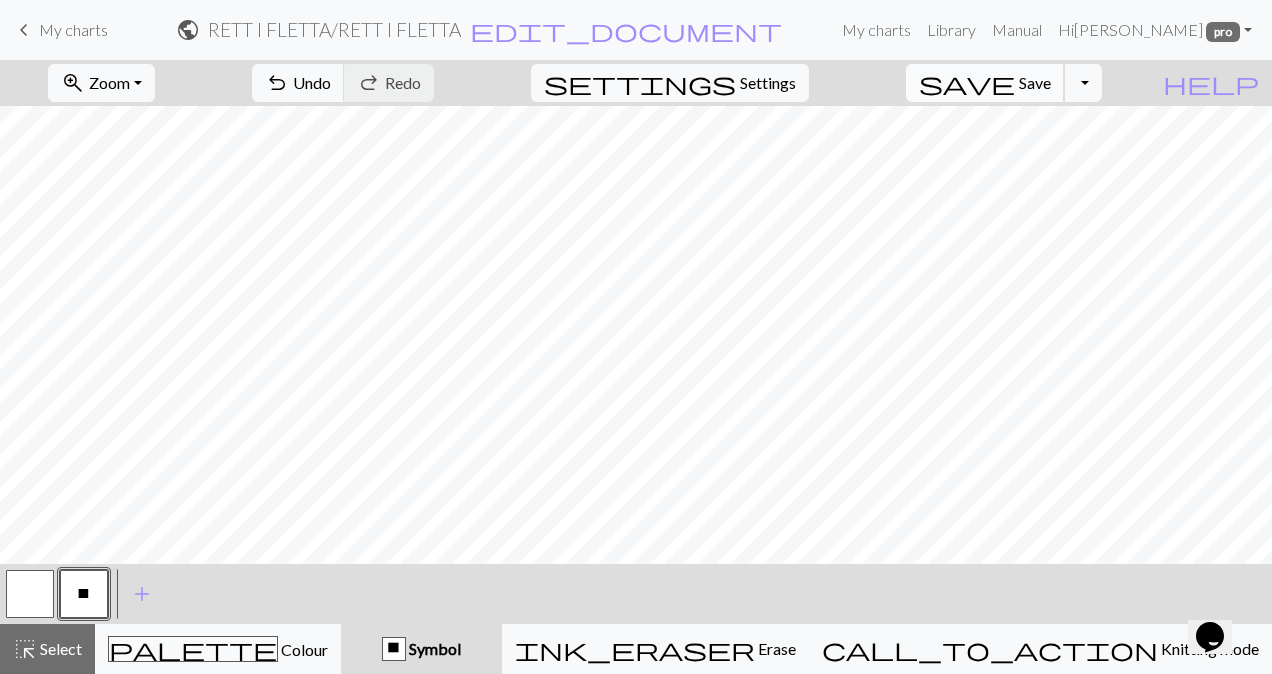 click on "Save" at bounding box center [1035, 82] 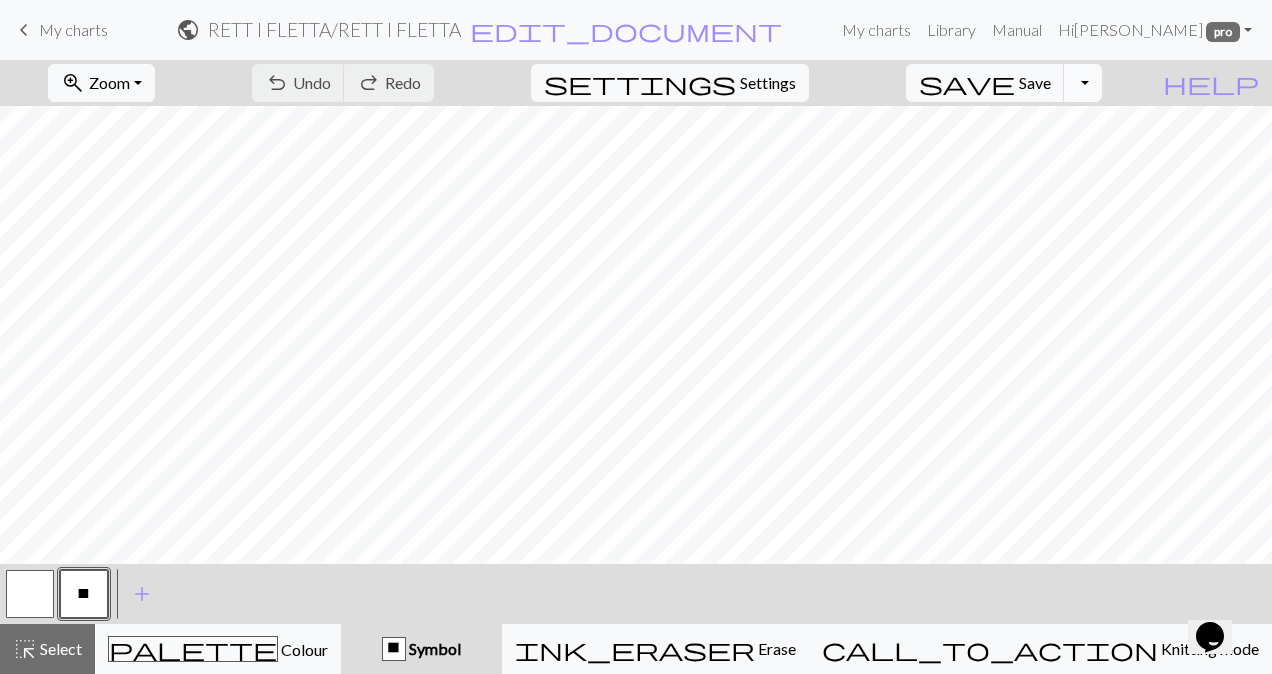 click on "Toggle Dropdown" at bounding box center (1083, 83) 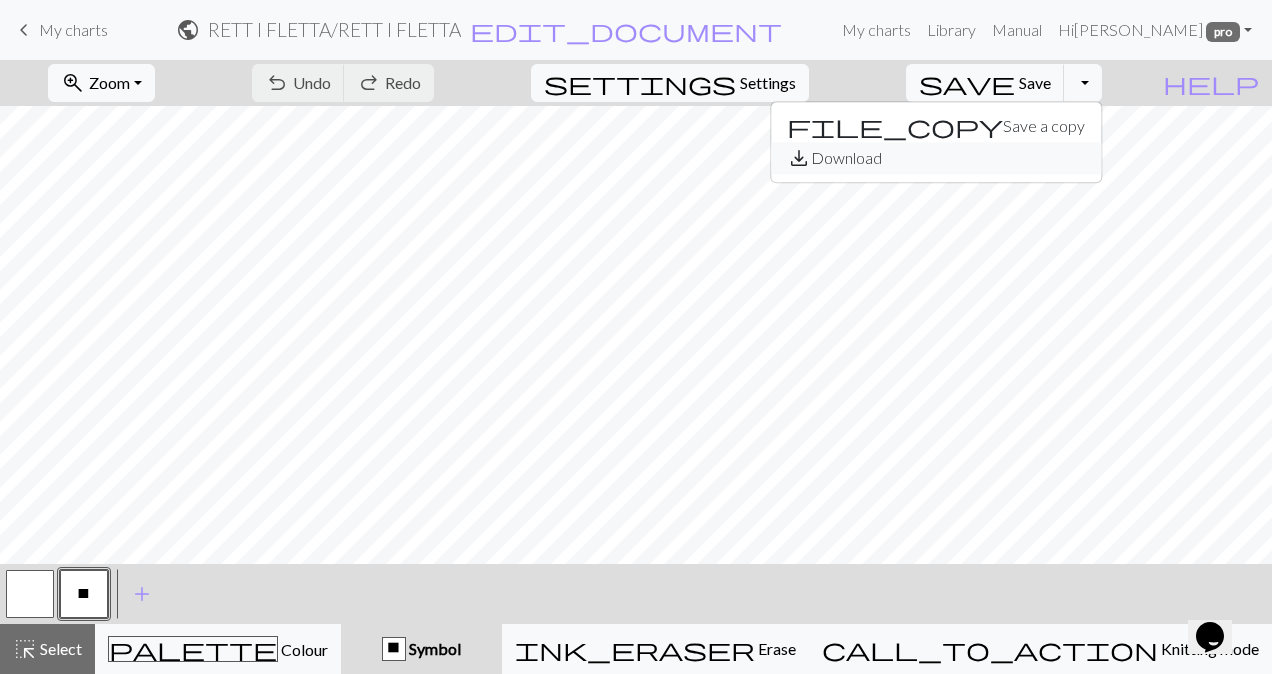 click on "save_alt  Download" at bounding box center [936, 158] 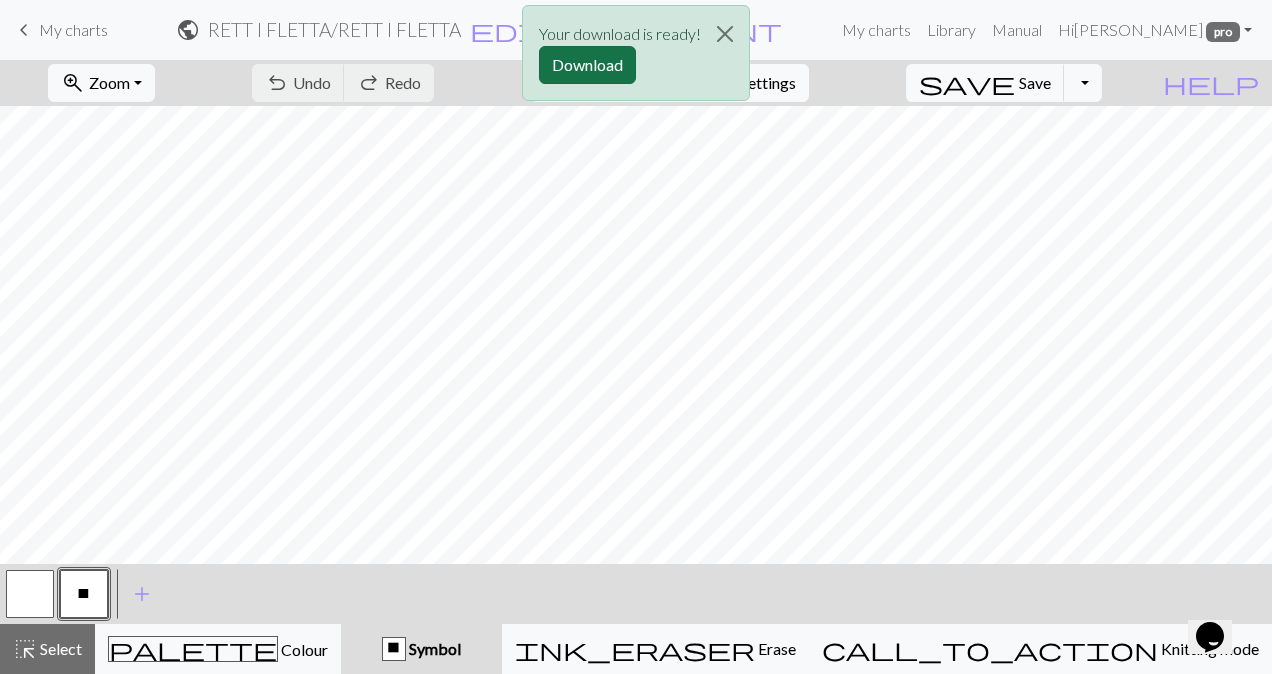 click on "Download" at bounding box center [587, 65] 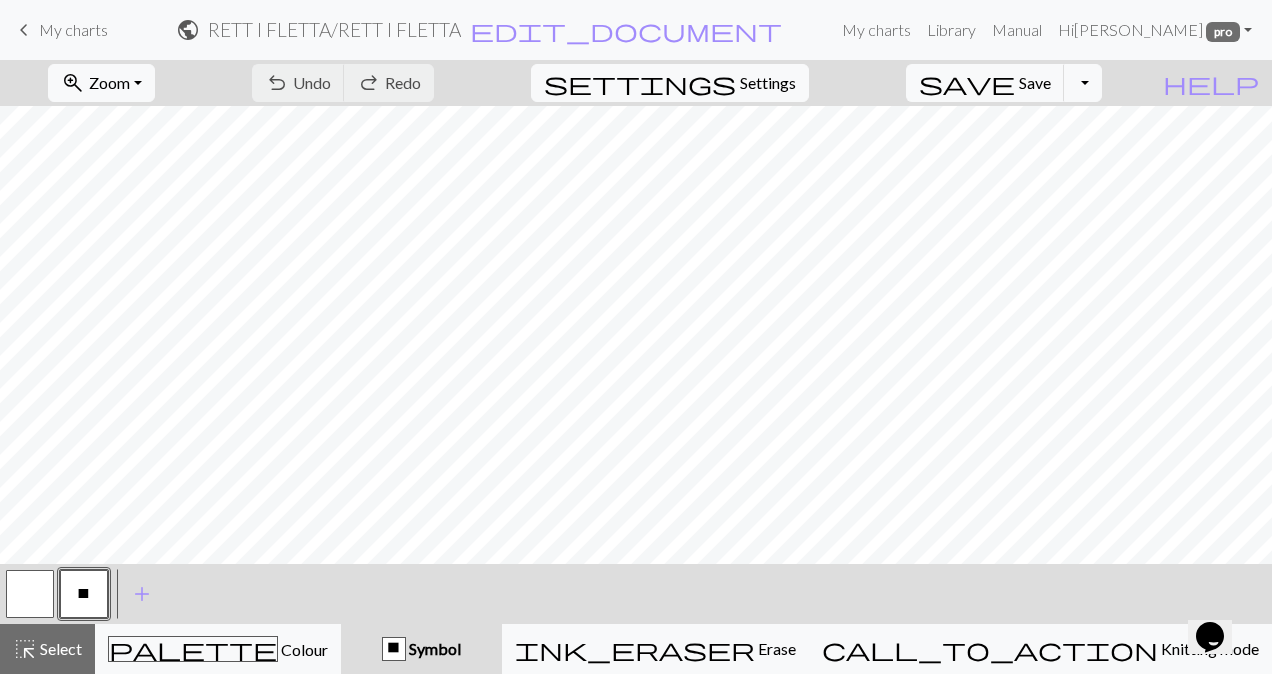 click on "My charts" at bounding box center (73, 29) 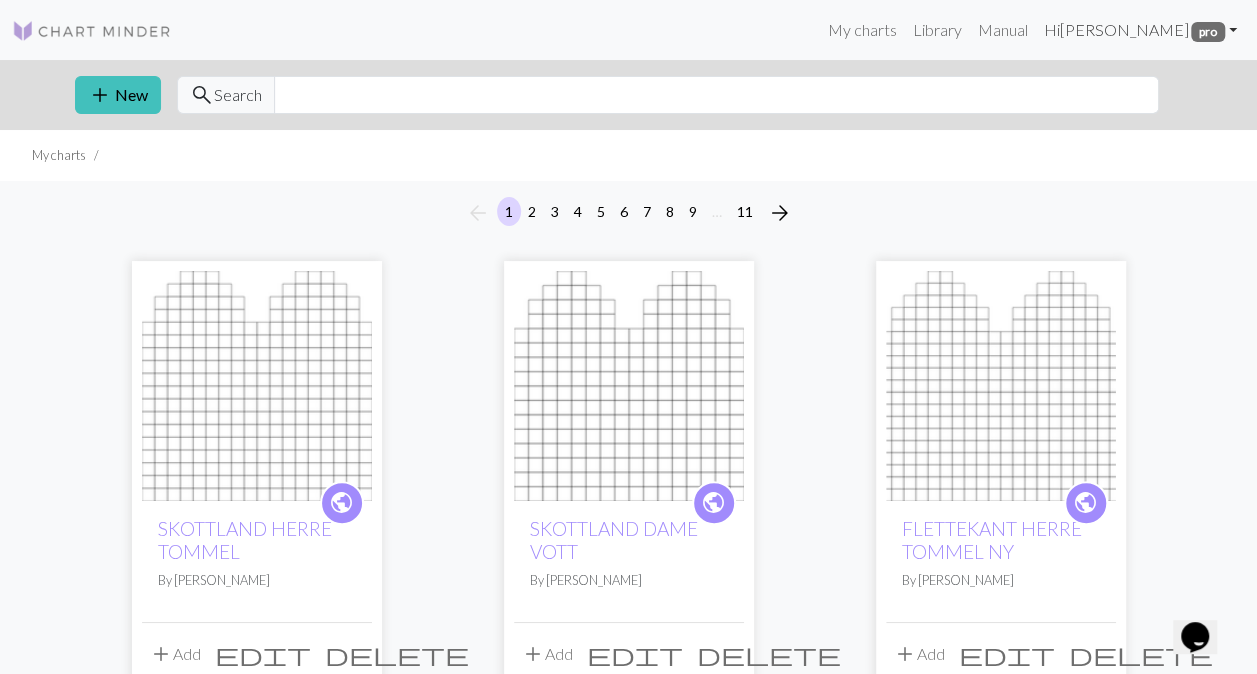 click on "Hi  [PERSON_NAME]   pro" at bounding box center [1140, 30] 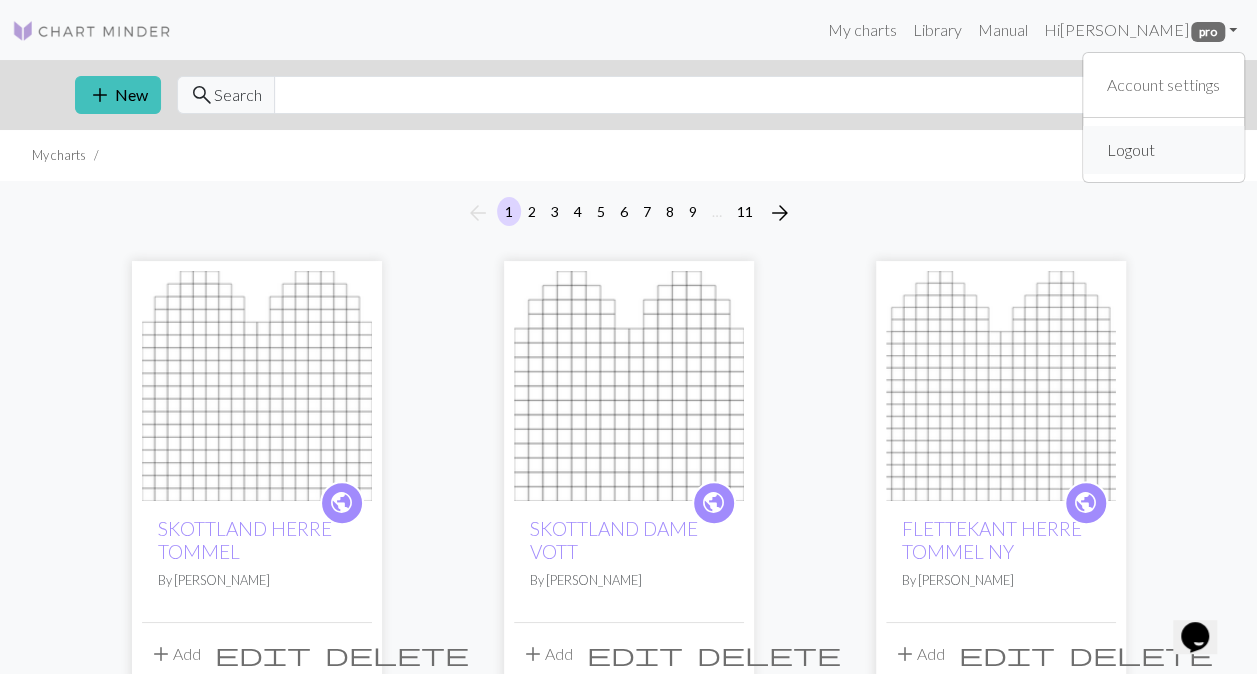 click on "Logout" at bounding box center (1131, 150) 